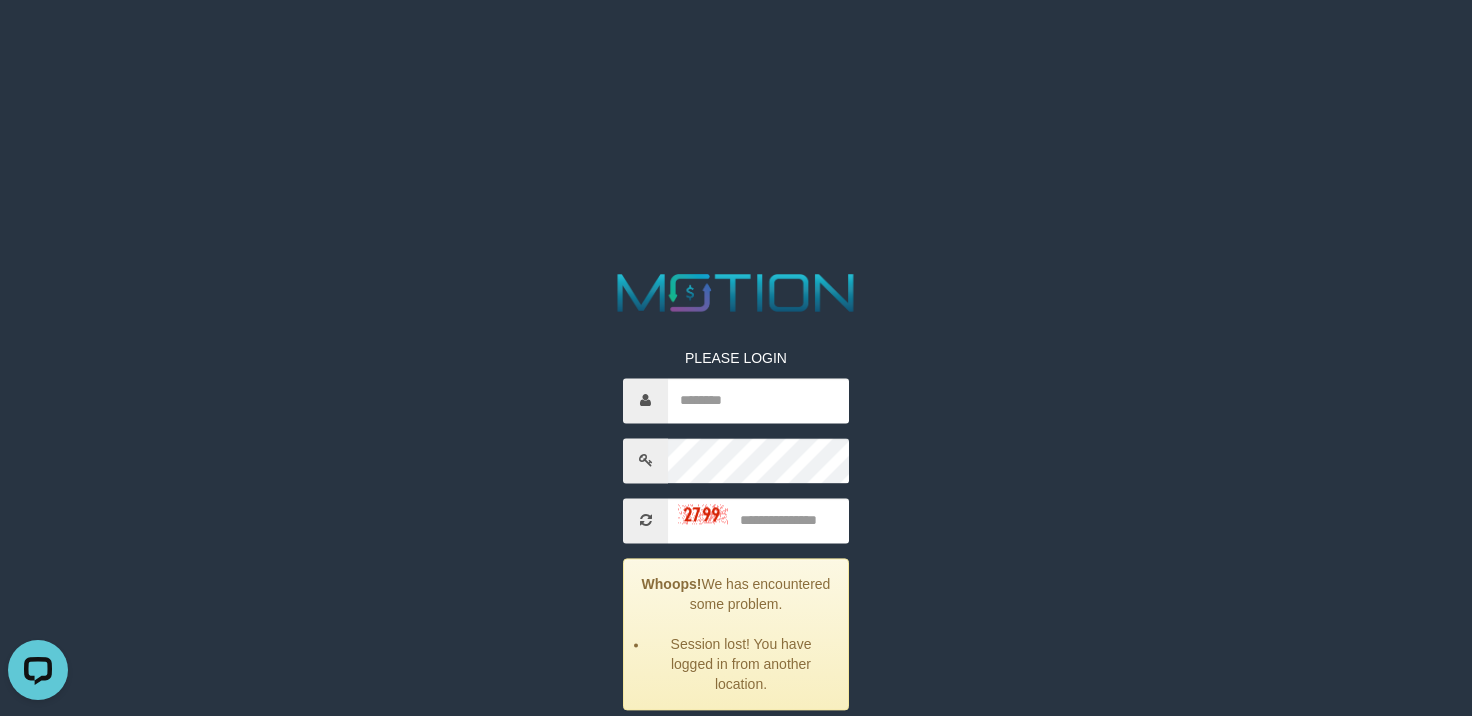 scroll, scrollTop: 0, scrollLeft: 0, axis: both 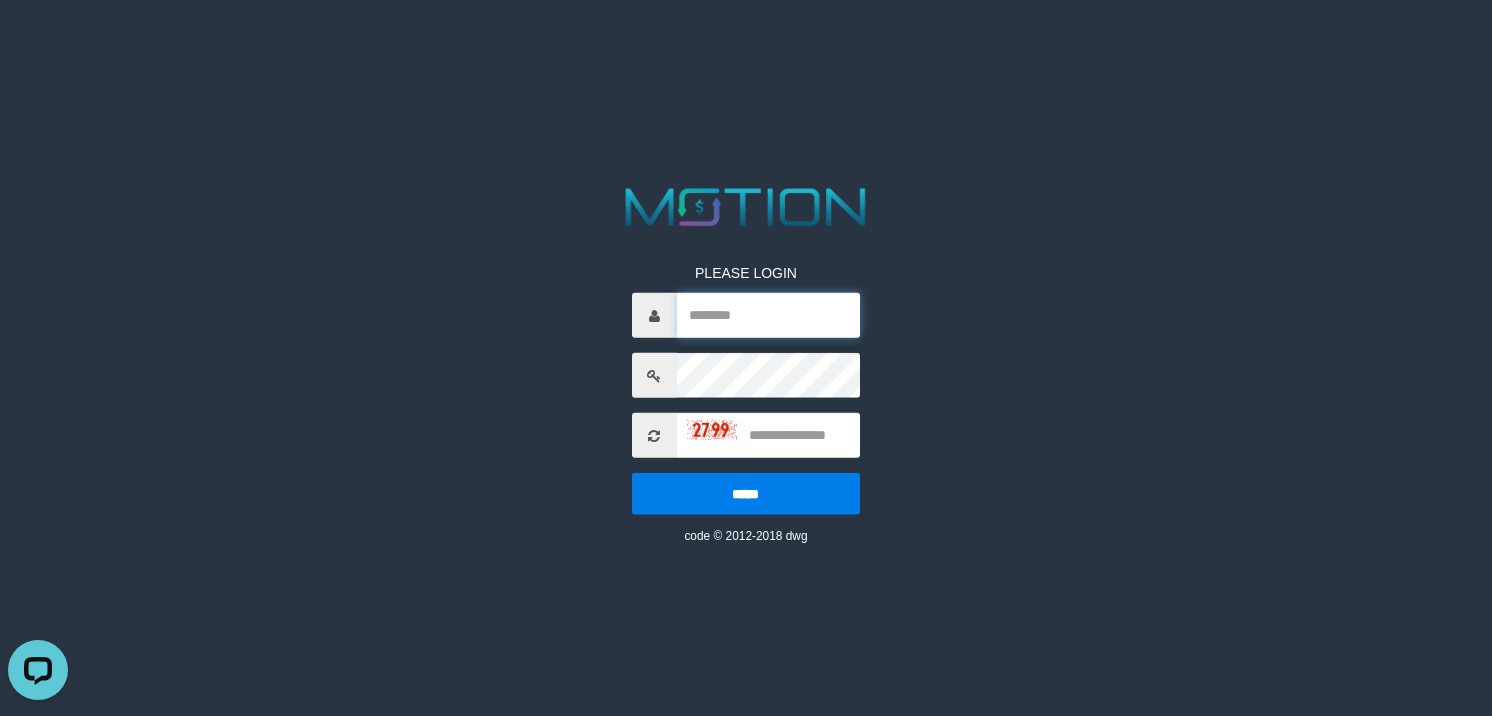drag, startPoint x: 772, startPoint y: 301, endPoint x: 805, endPoint y: 304, distance: 33.13608 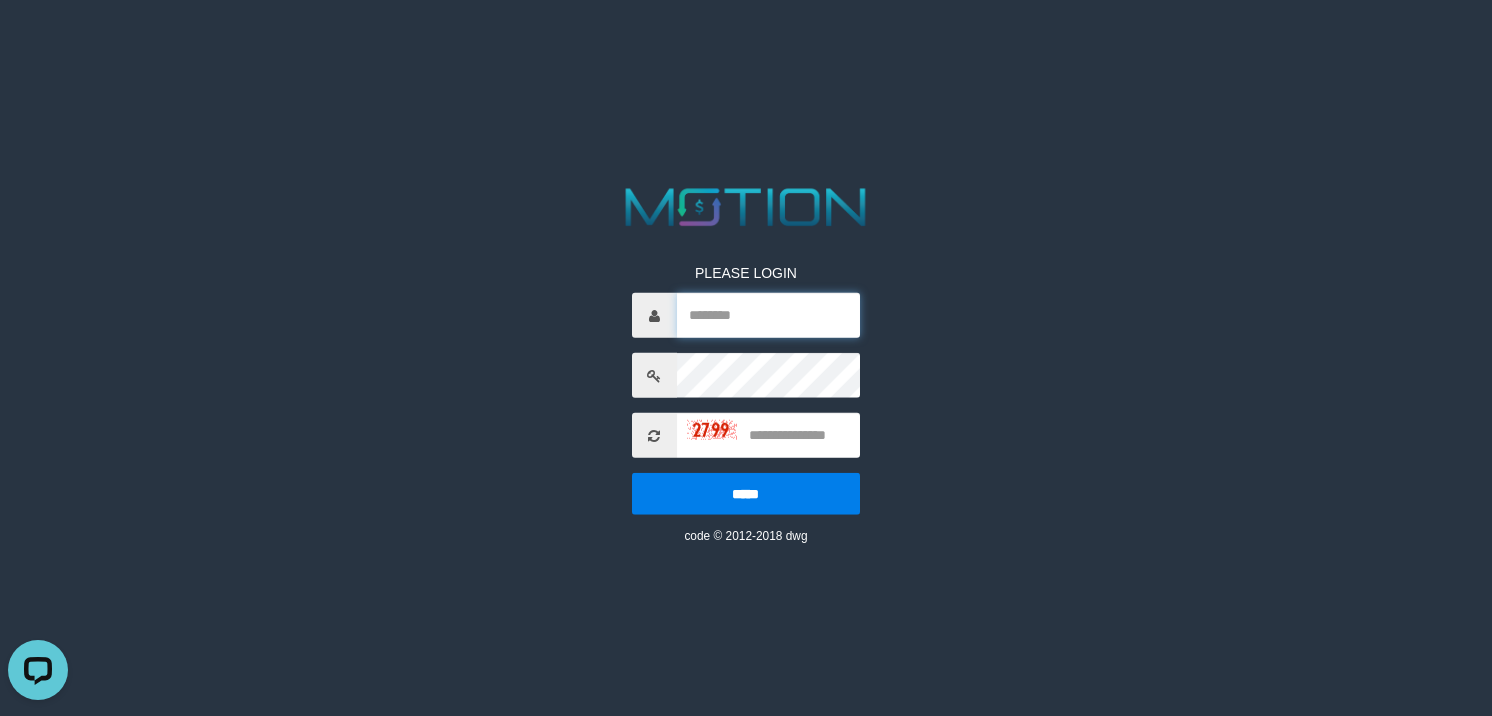 click at bounding box center (769, 315) 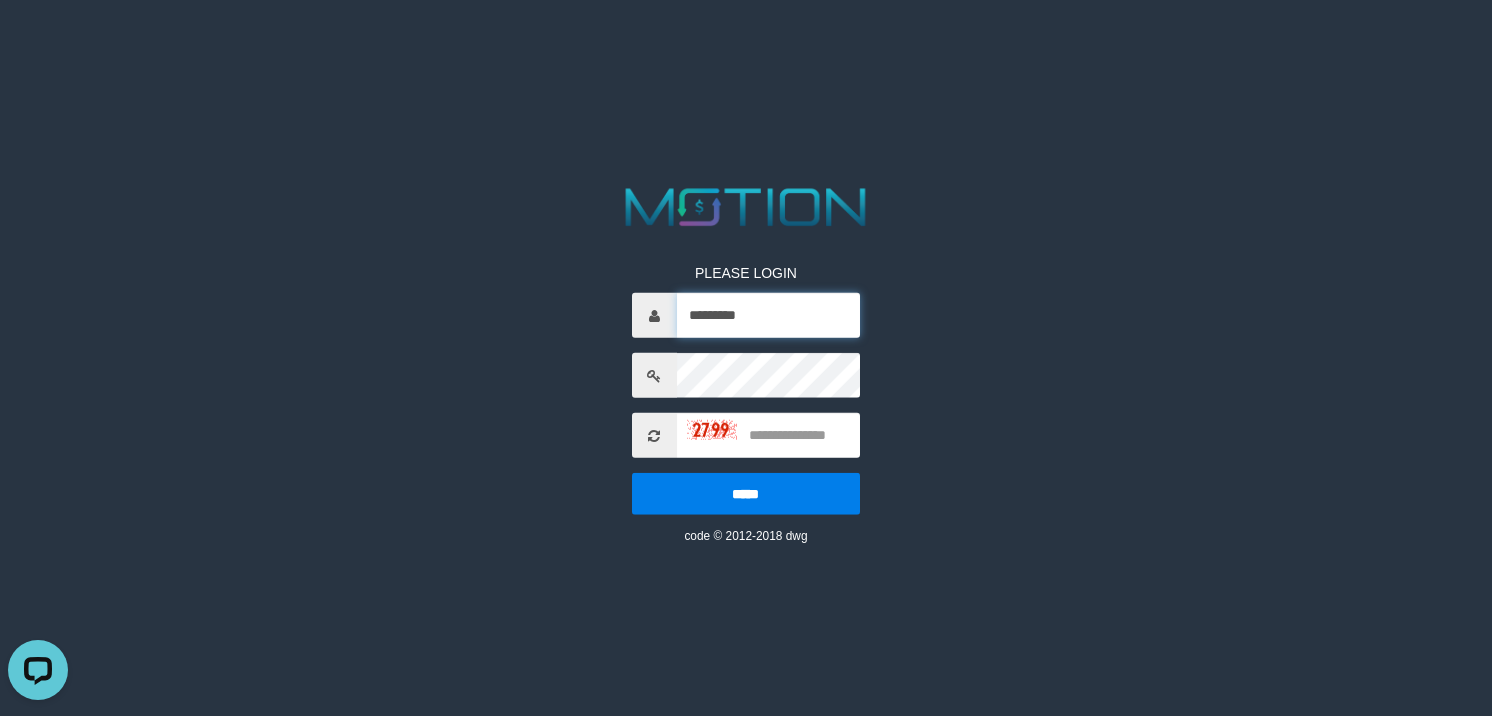 type on "*********" 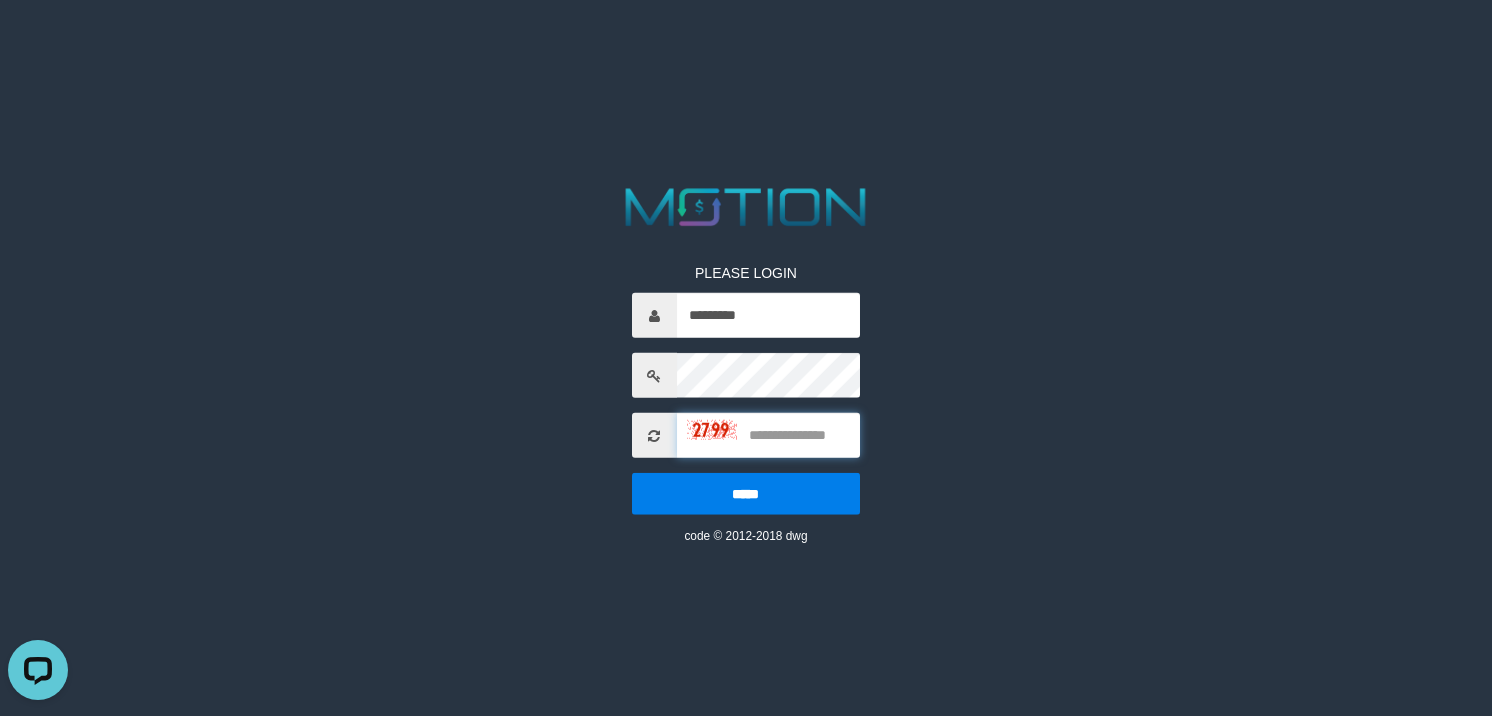 click at bounding box center (769, 435) 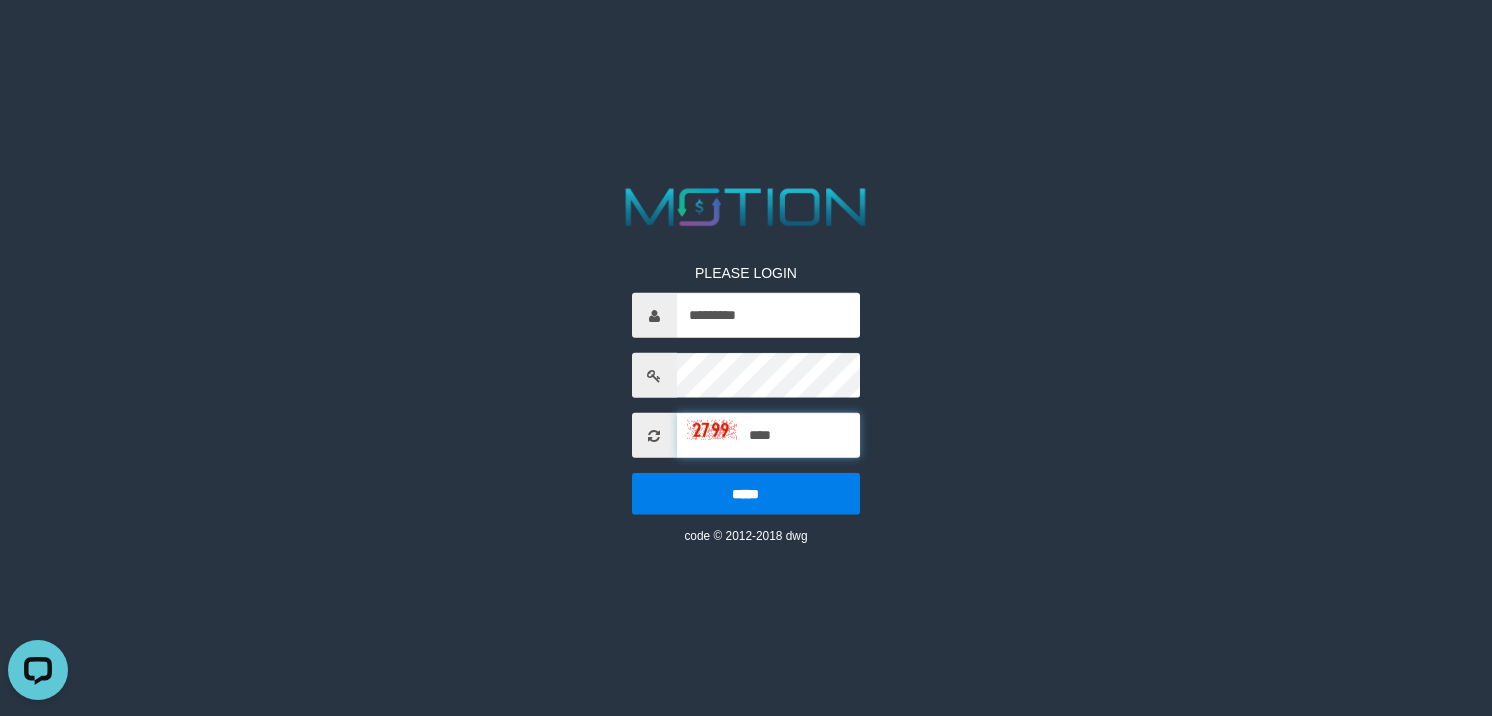 type on "****" 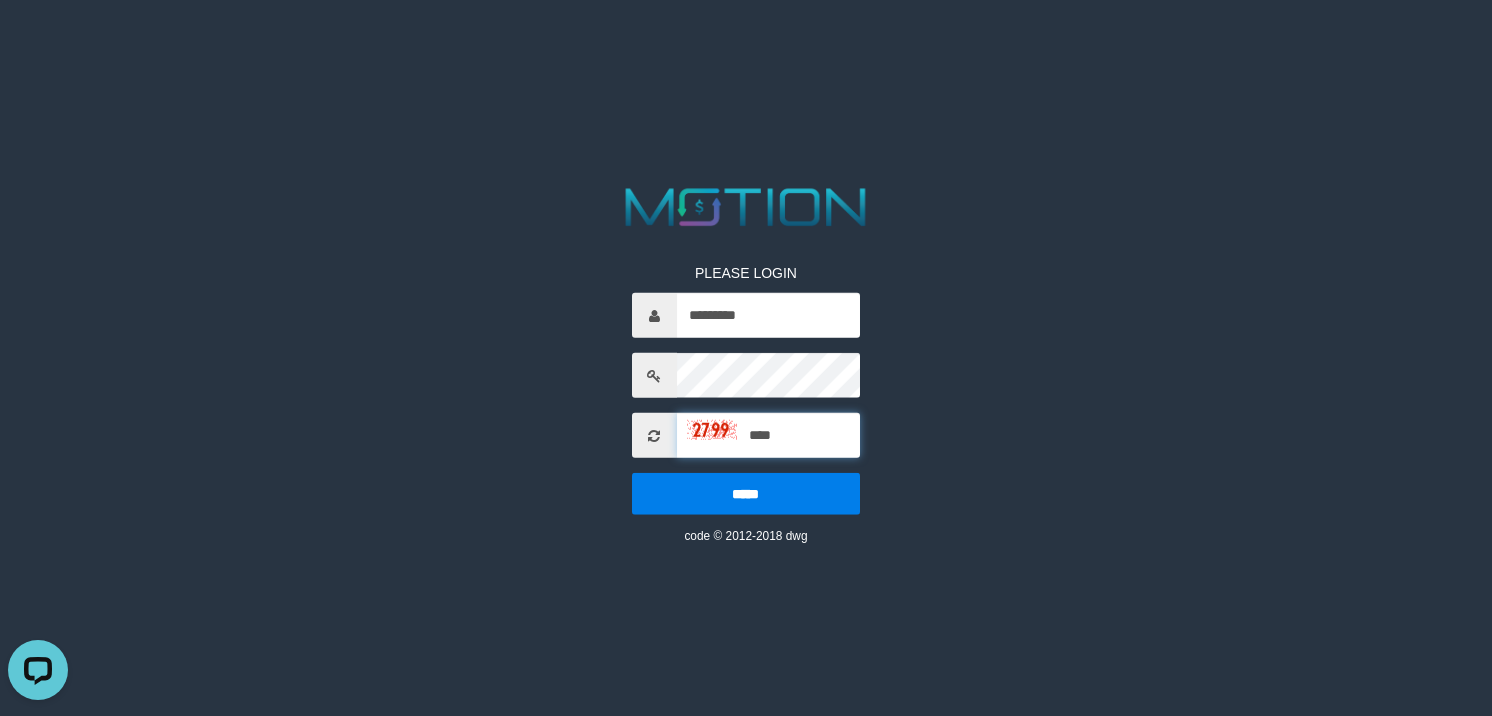 click on "*****" at bounding box center [746, 494] 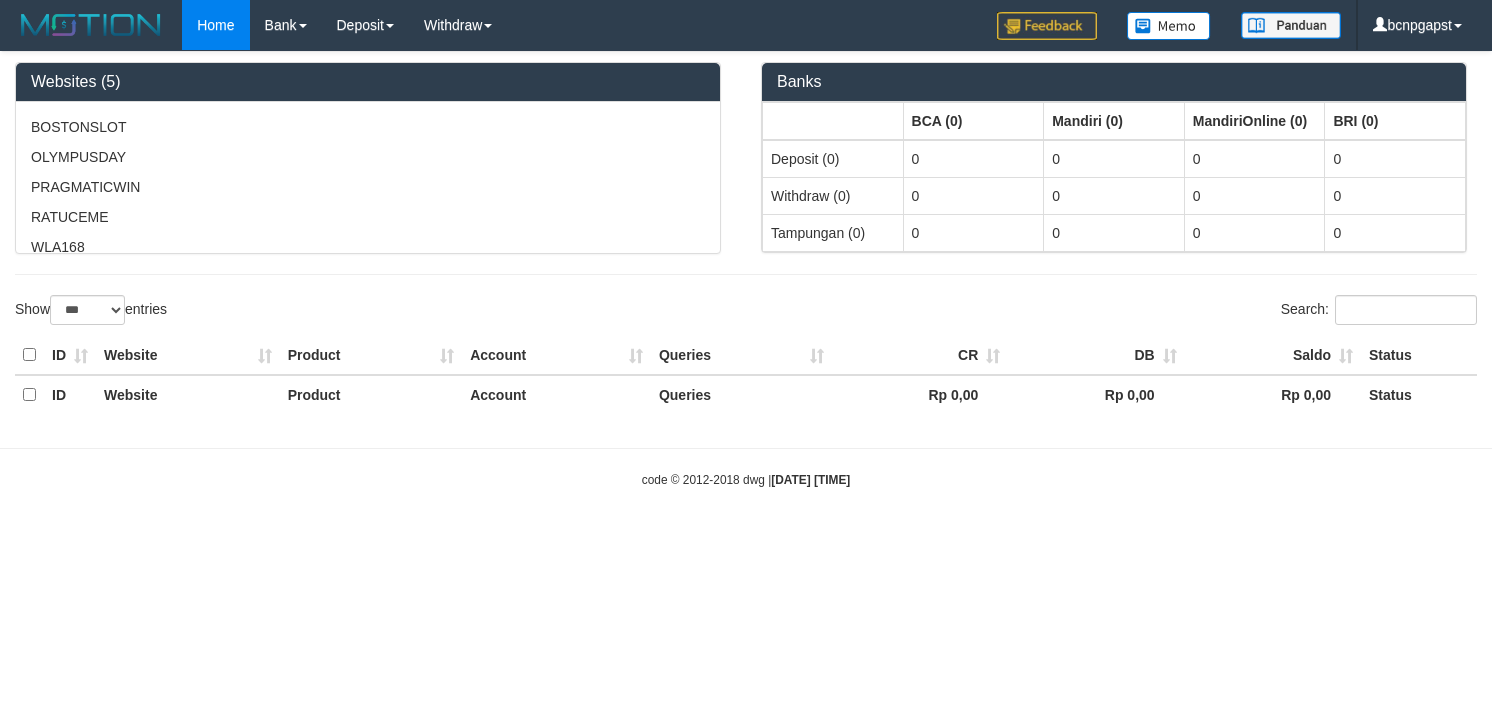 select on "***" 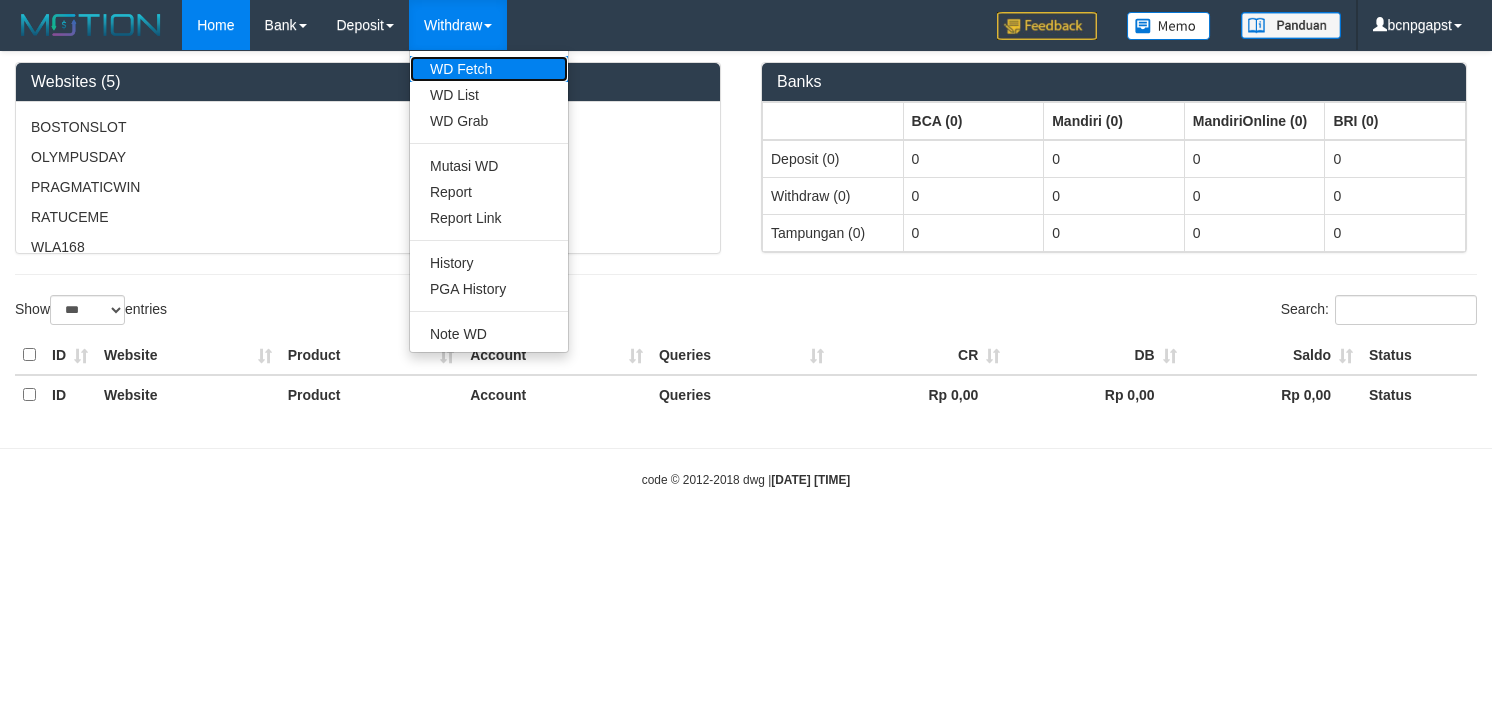 click on "WD Fetch" at bounding box center (489, 69) 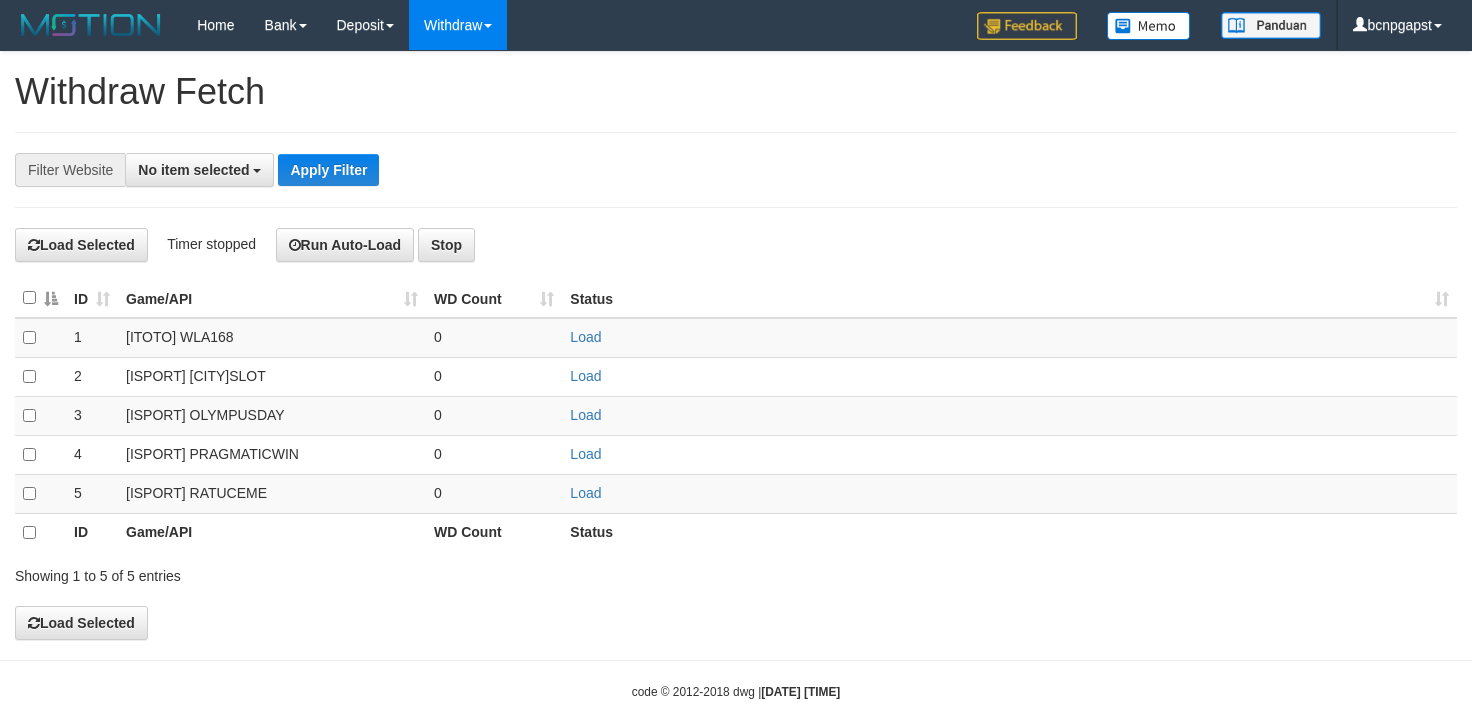 select 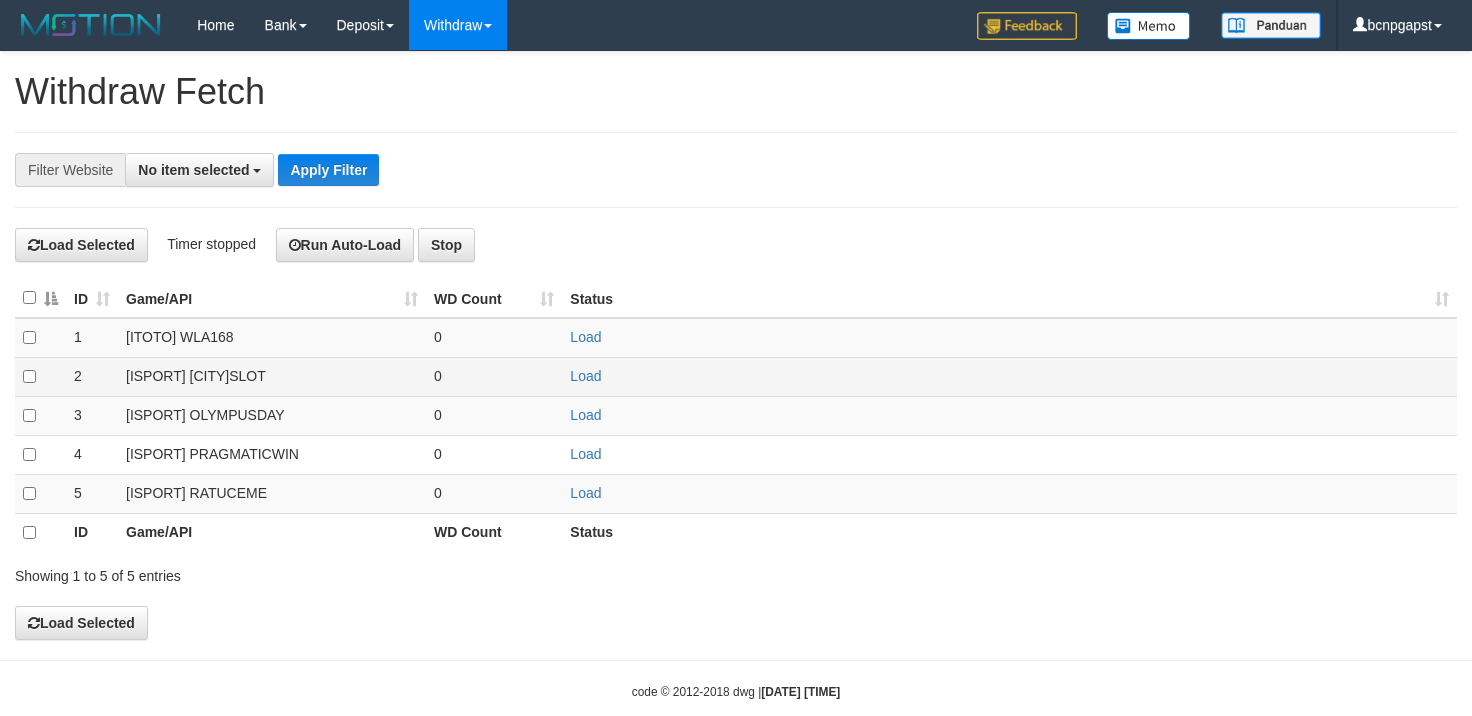 scroll, scrollTop: 0, scrollLeft: 0, axis: both 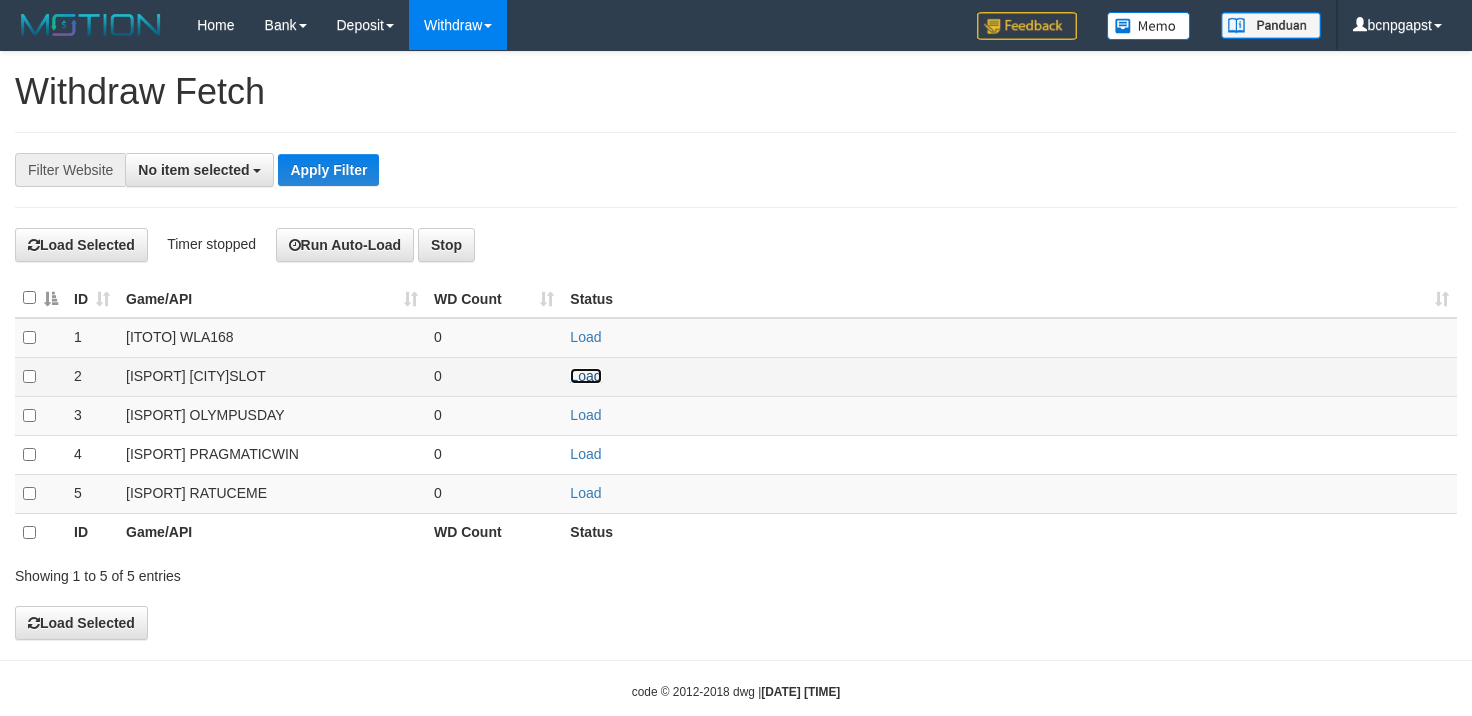 click on "Load" at bounding box center (585, 376) 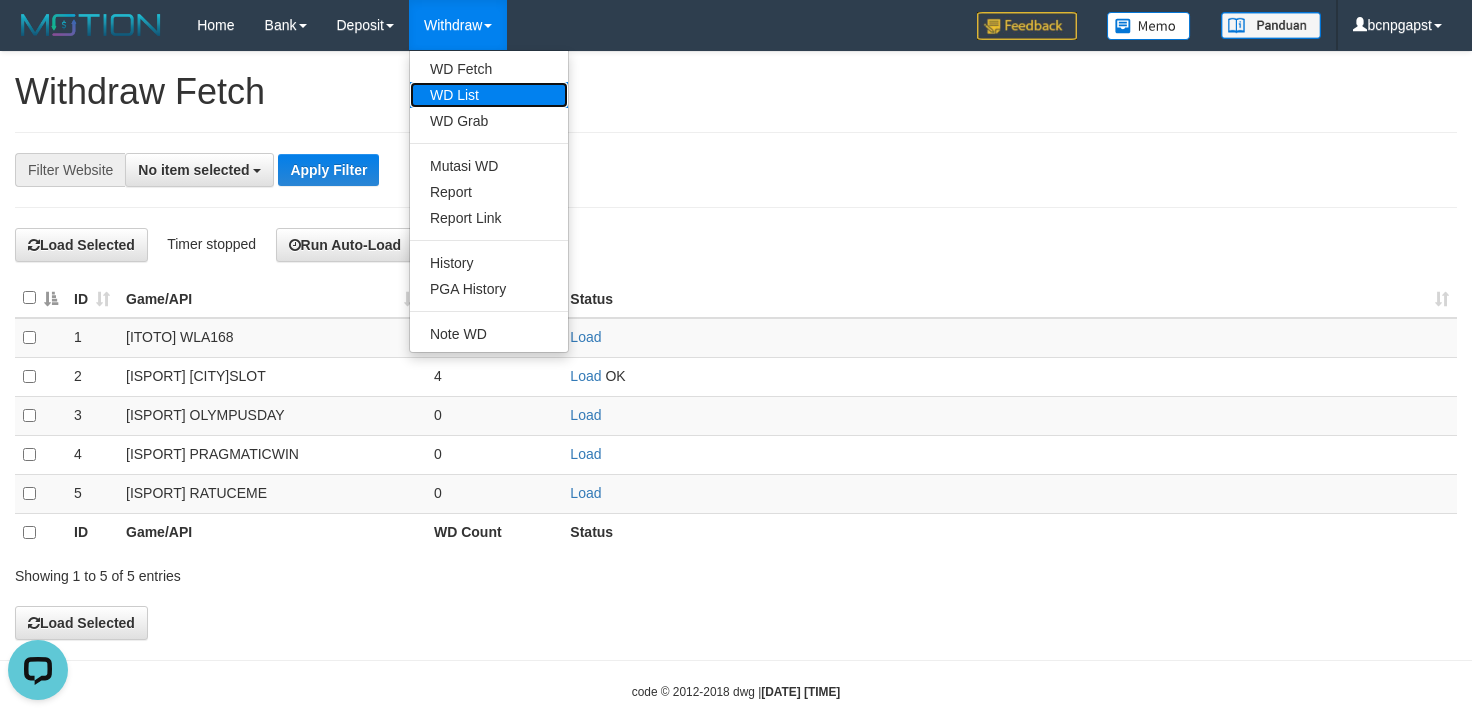 scroll, scrollTop: 0, scrollLeft: 0, axis: both 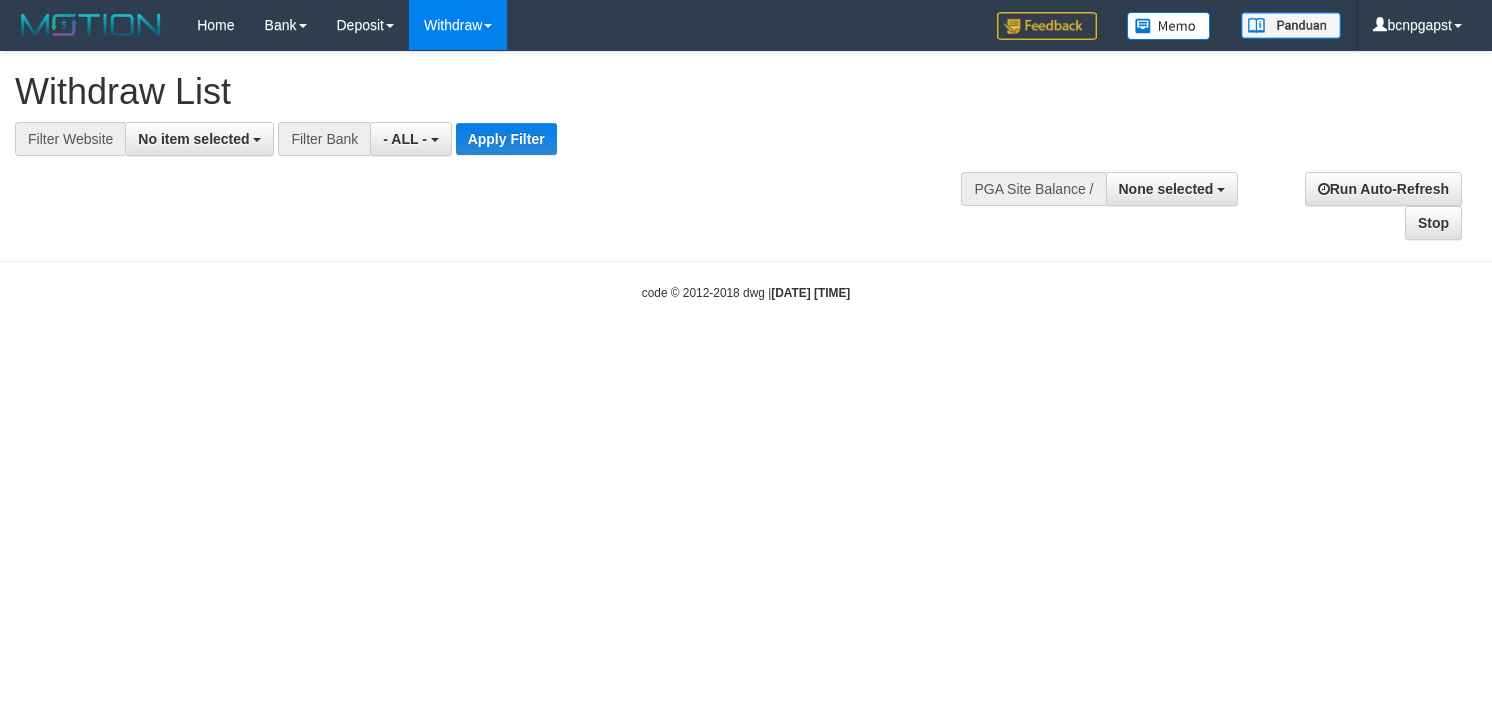select 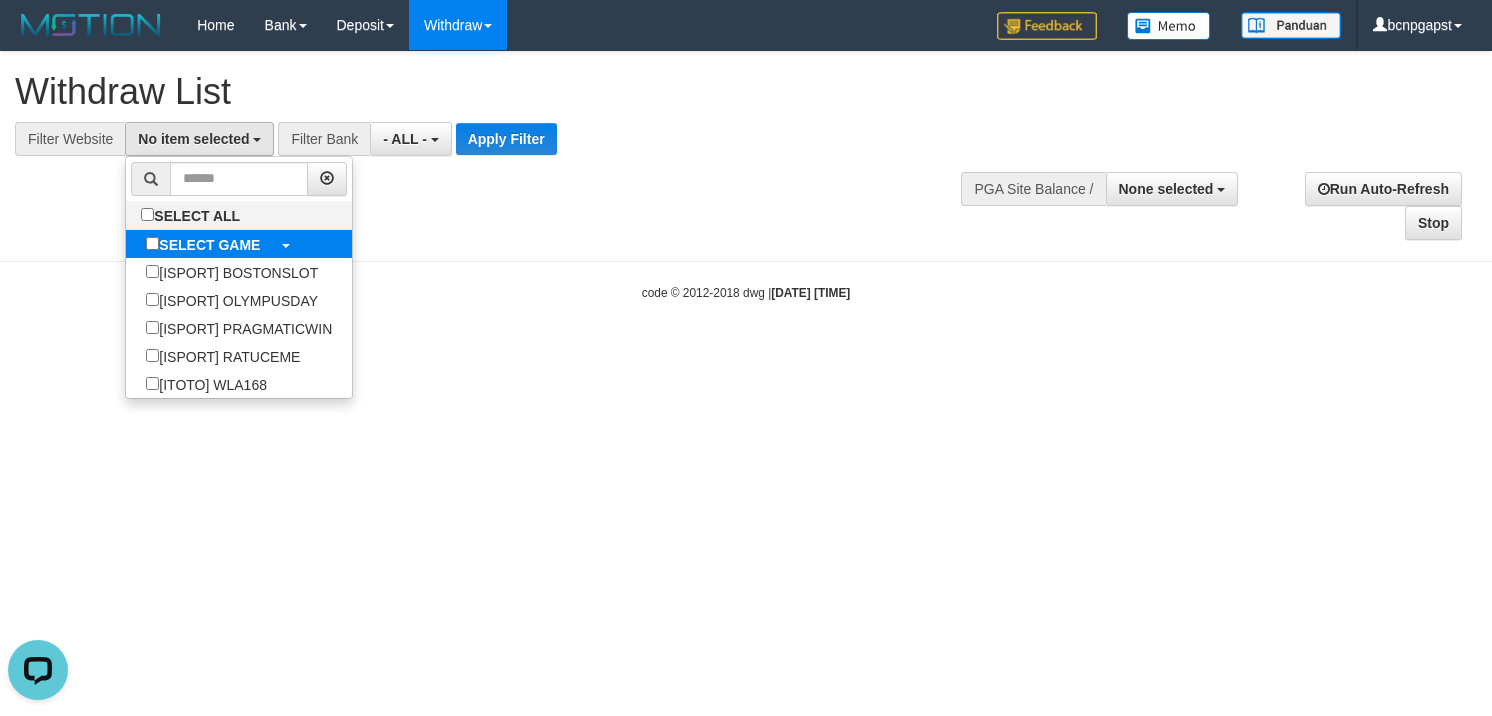scroll, scrollTop: 0, scrollLeft: 0, axis: both 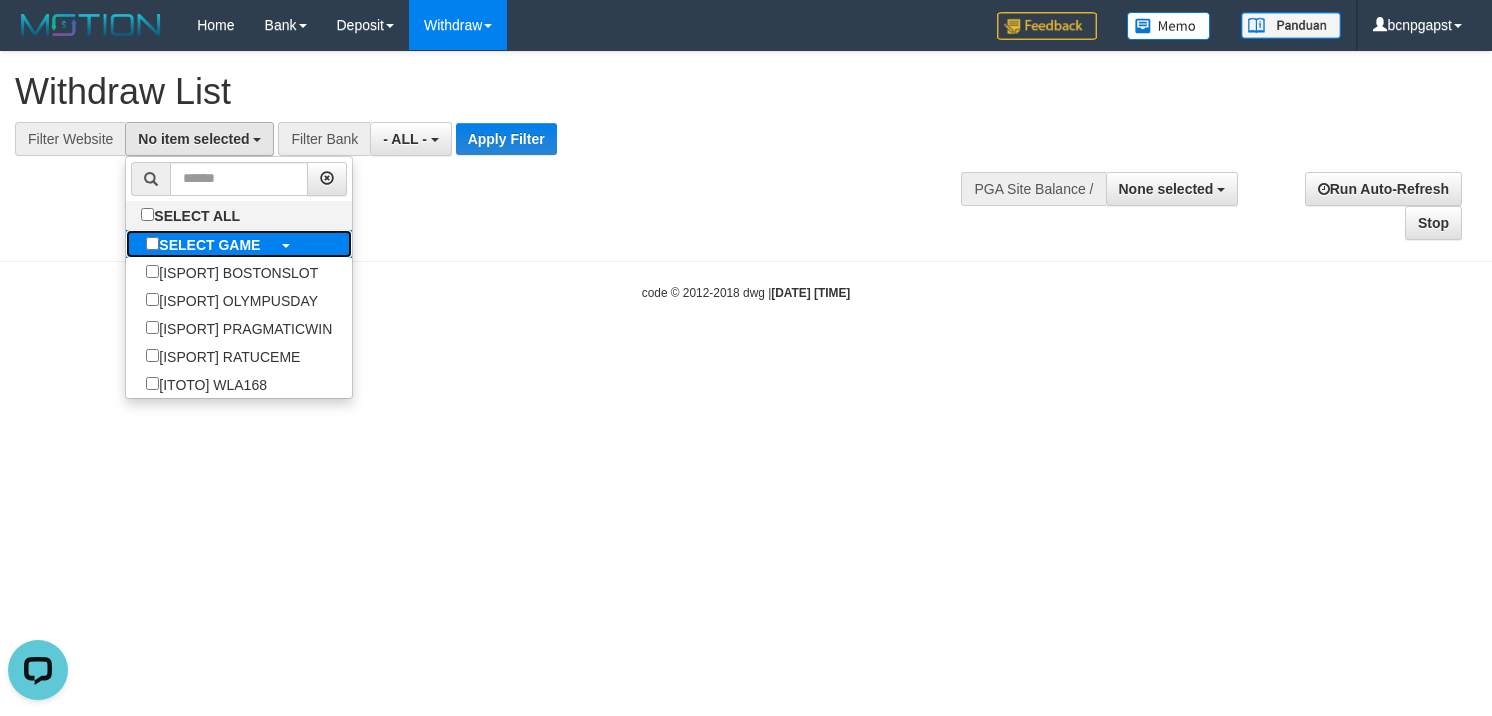 click on "SELECT GAME" at bounding box center (209, 245) 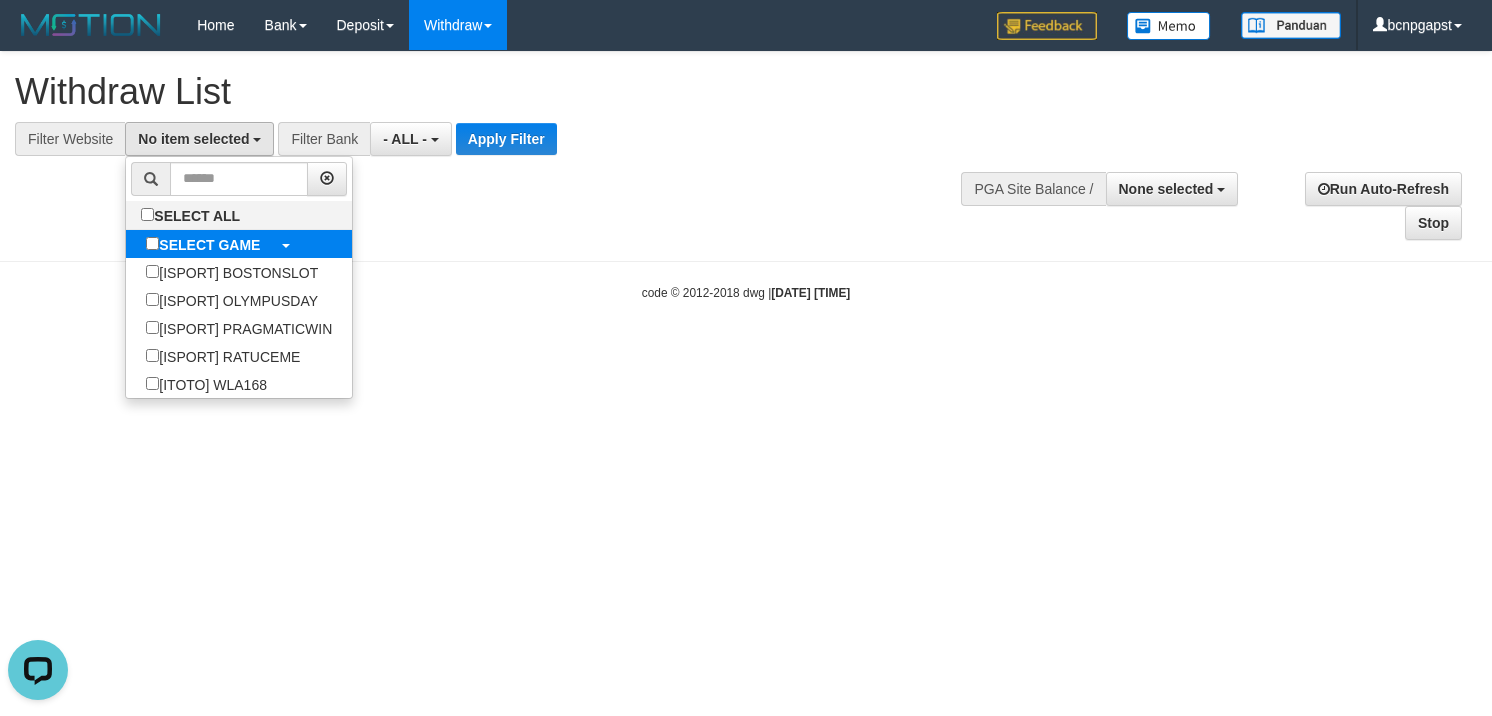 select on "****" 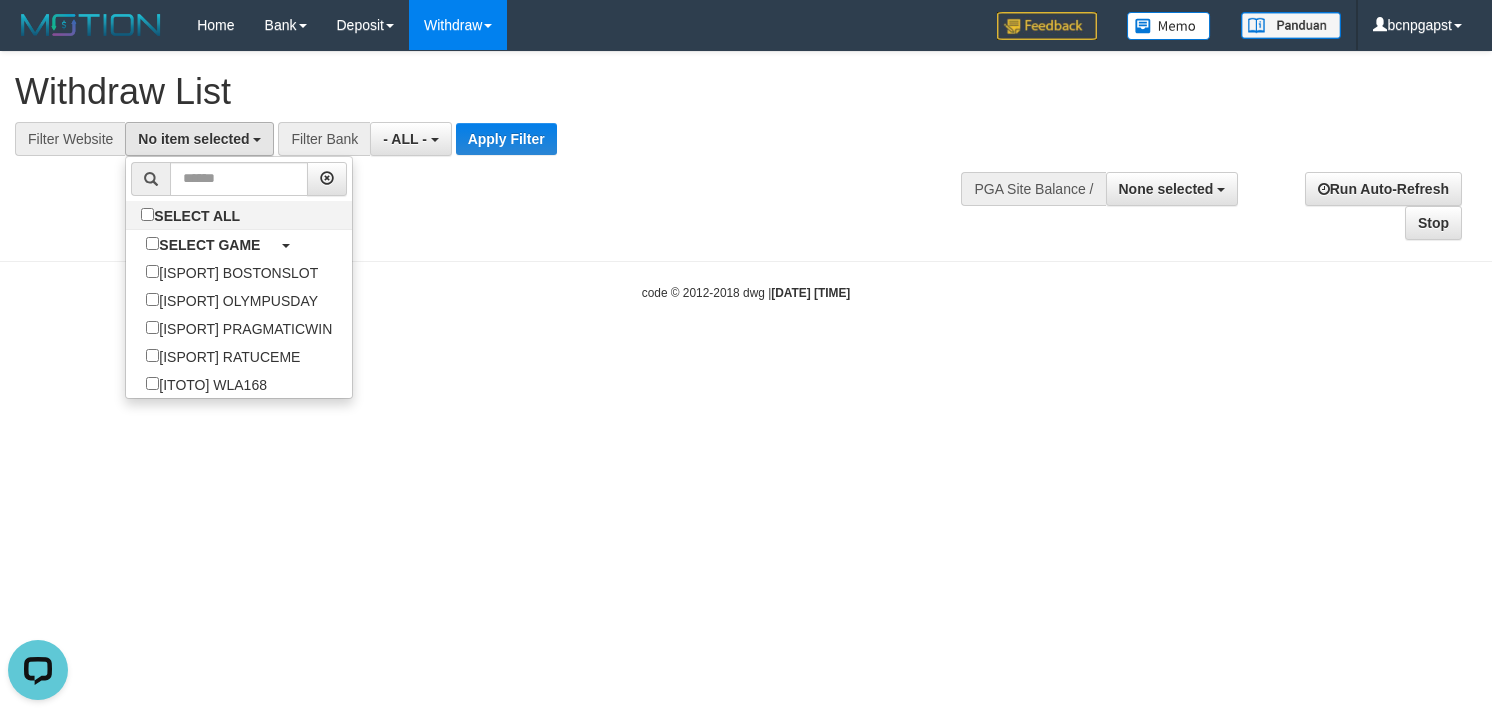 scroll, scrollTop: 17, scrollLeft: 0, axis: vertical 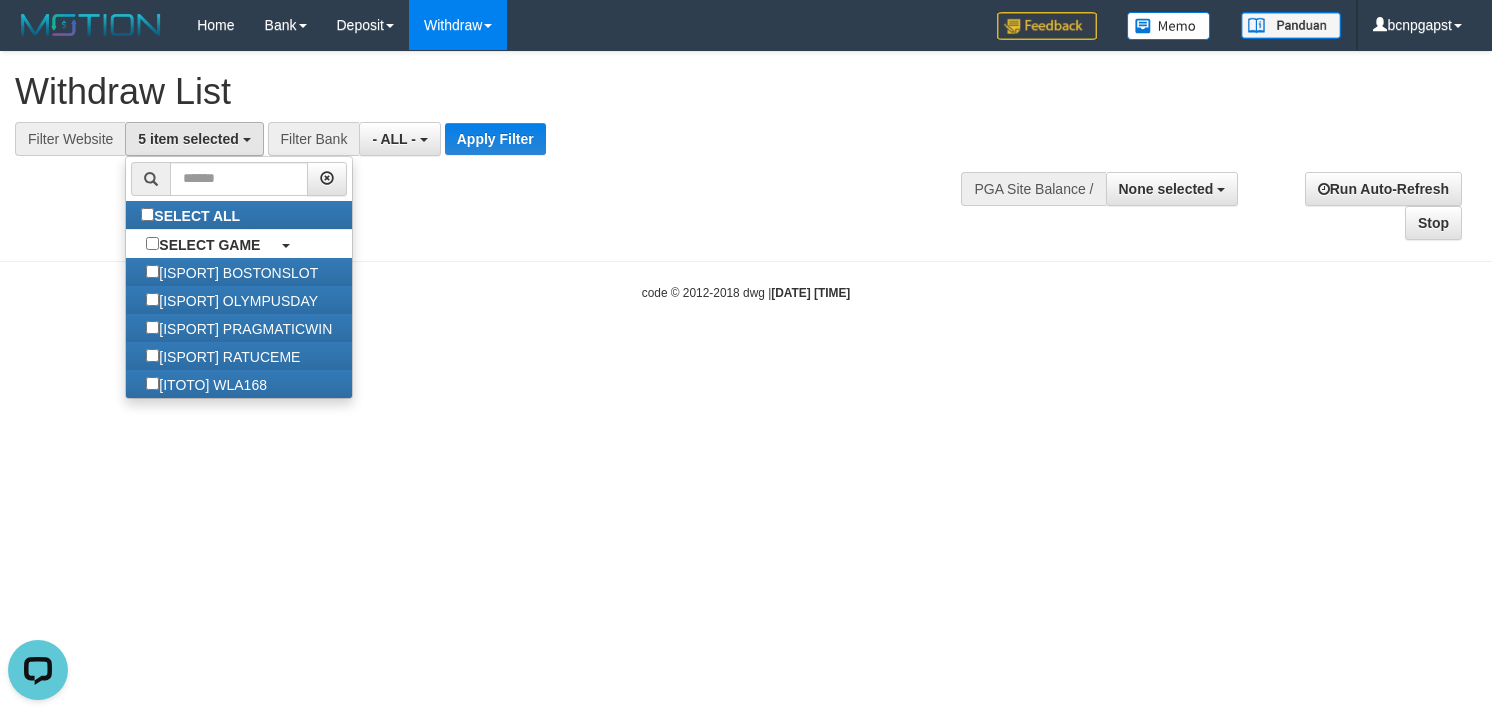 click on "**********" at bounding box center [746, 146] 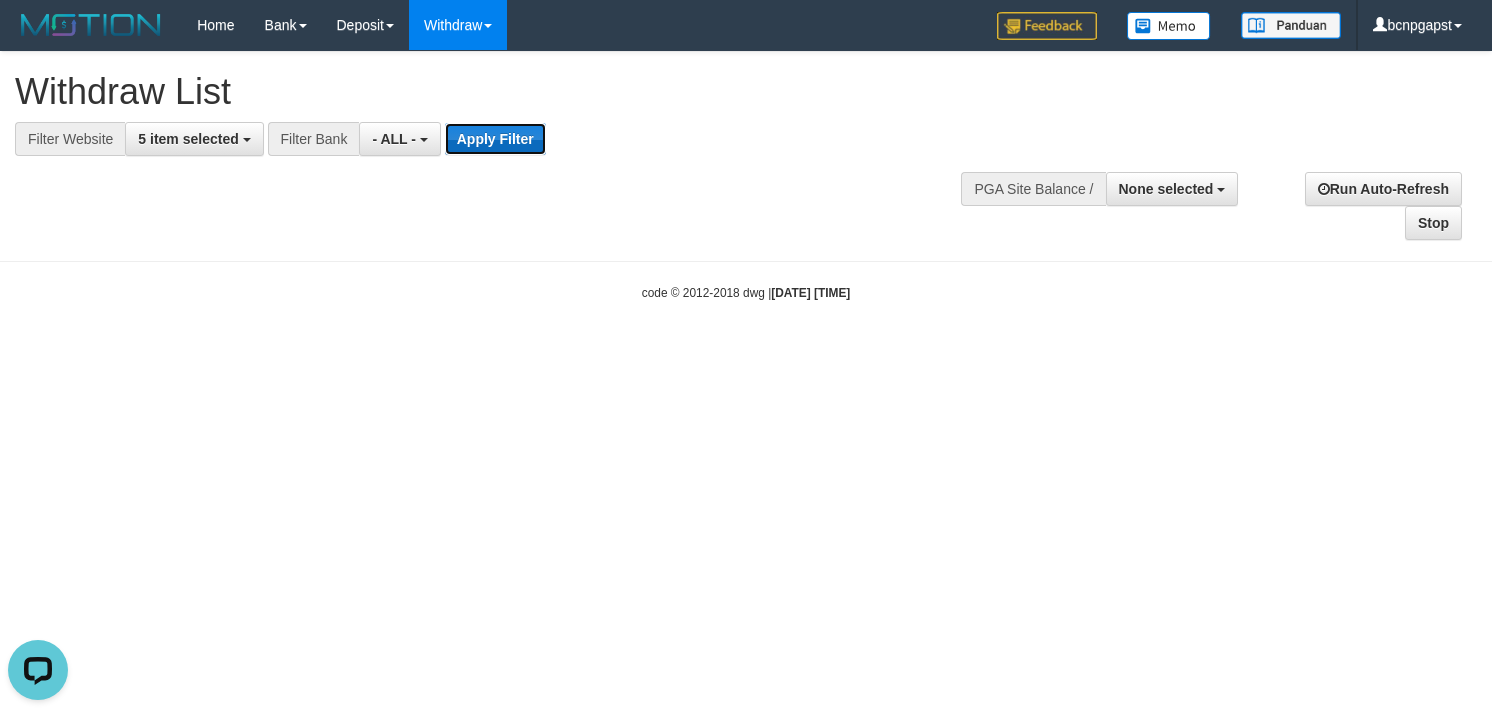 click on "Apply Filter" at bounding box center (495, 139) 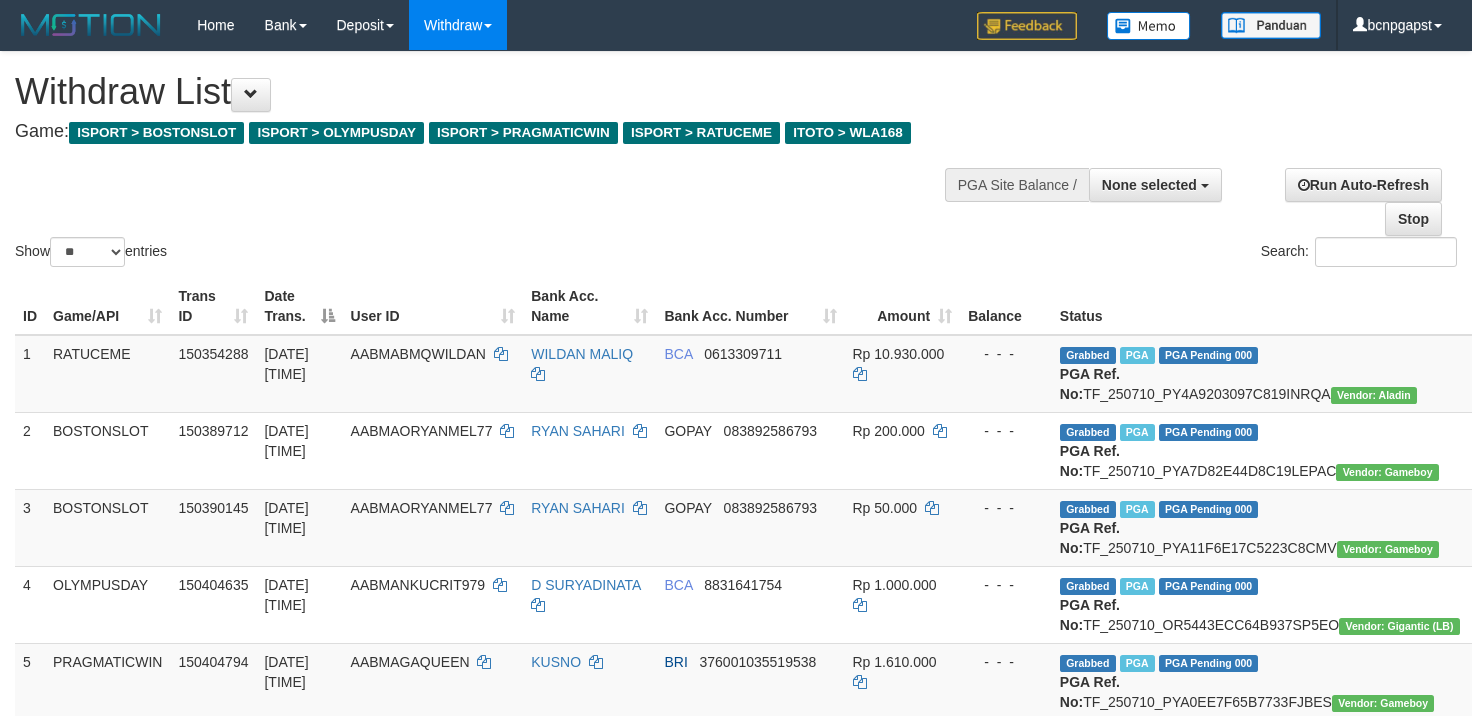 select 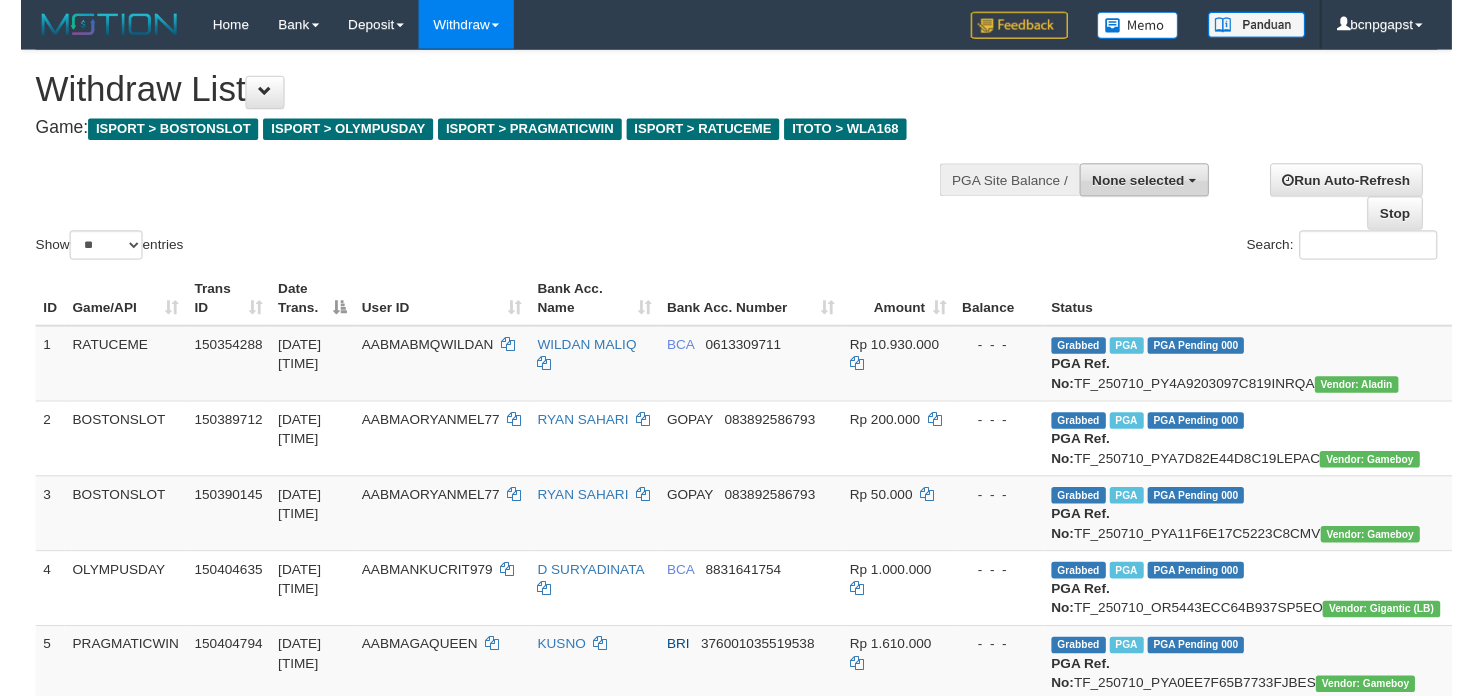 scroll, scrollTop: 0, scrollLeft: 0, axis: both 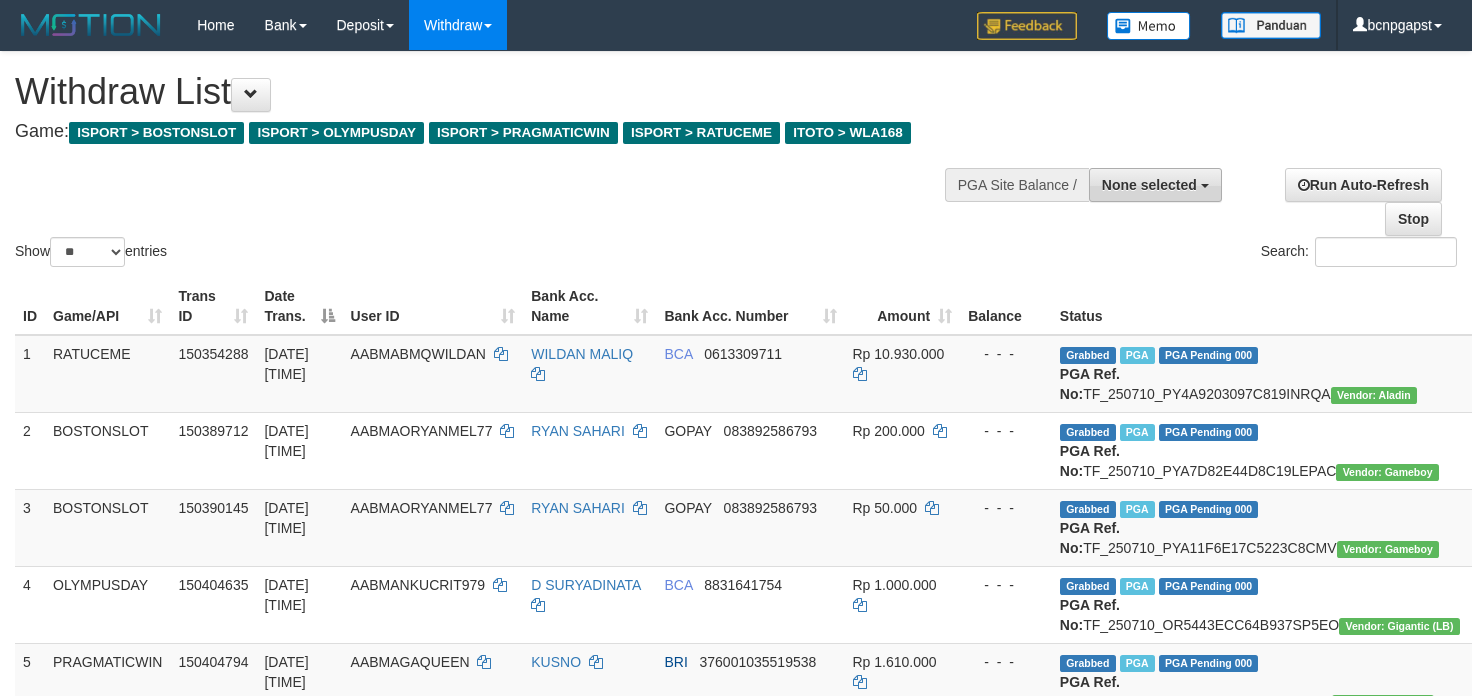 click on "None selected" at bounding box center [1149, 185] 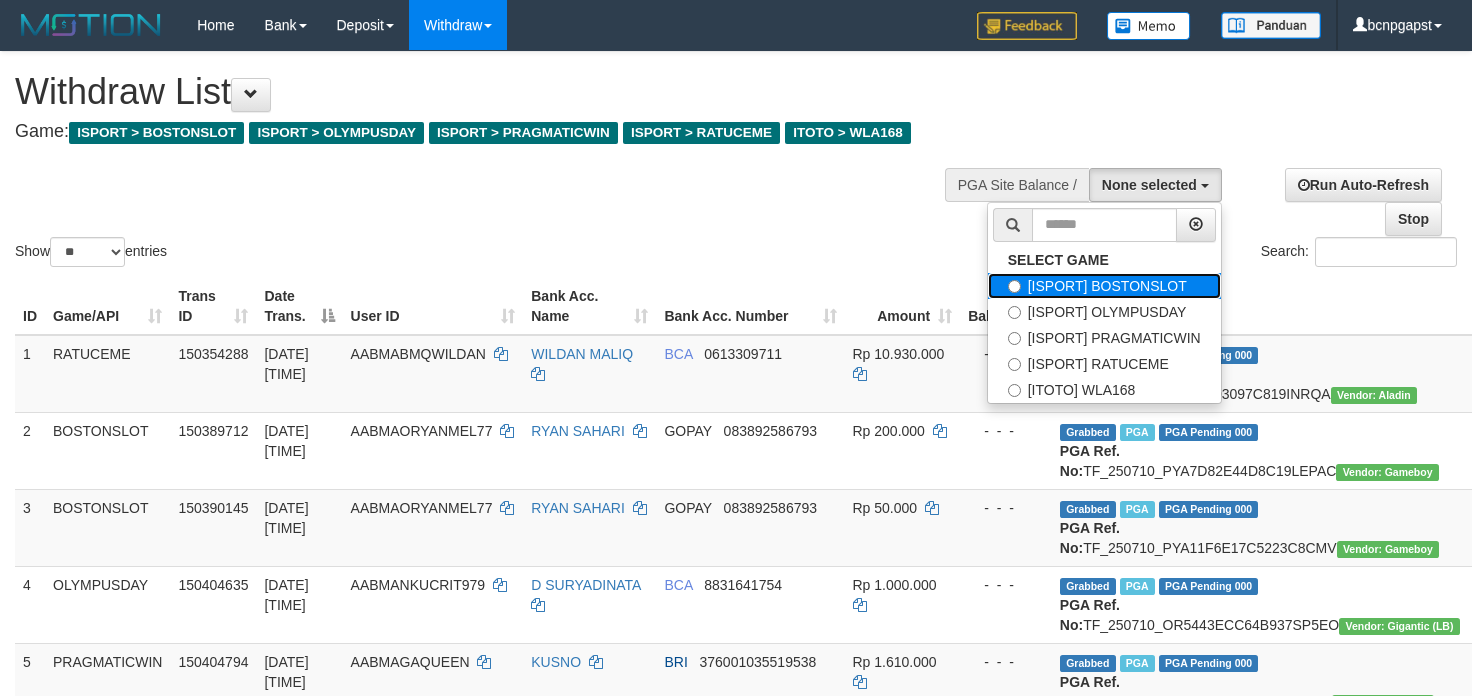 click on "[ISPORT] BOSTONSLOT" at bounding box center [1104, 286] 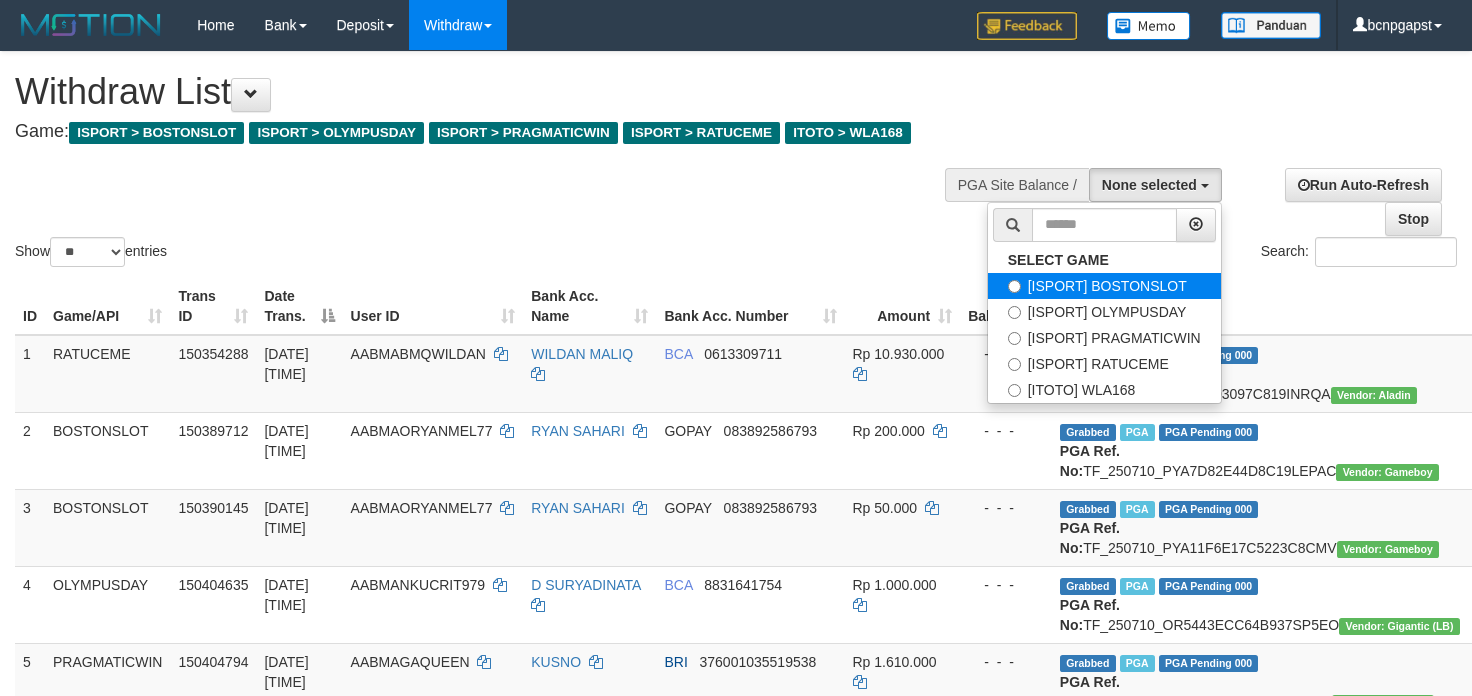 select on "****" 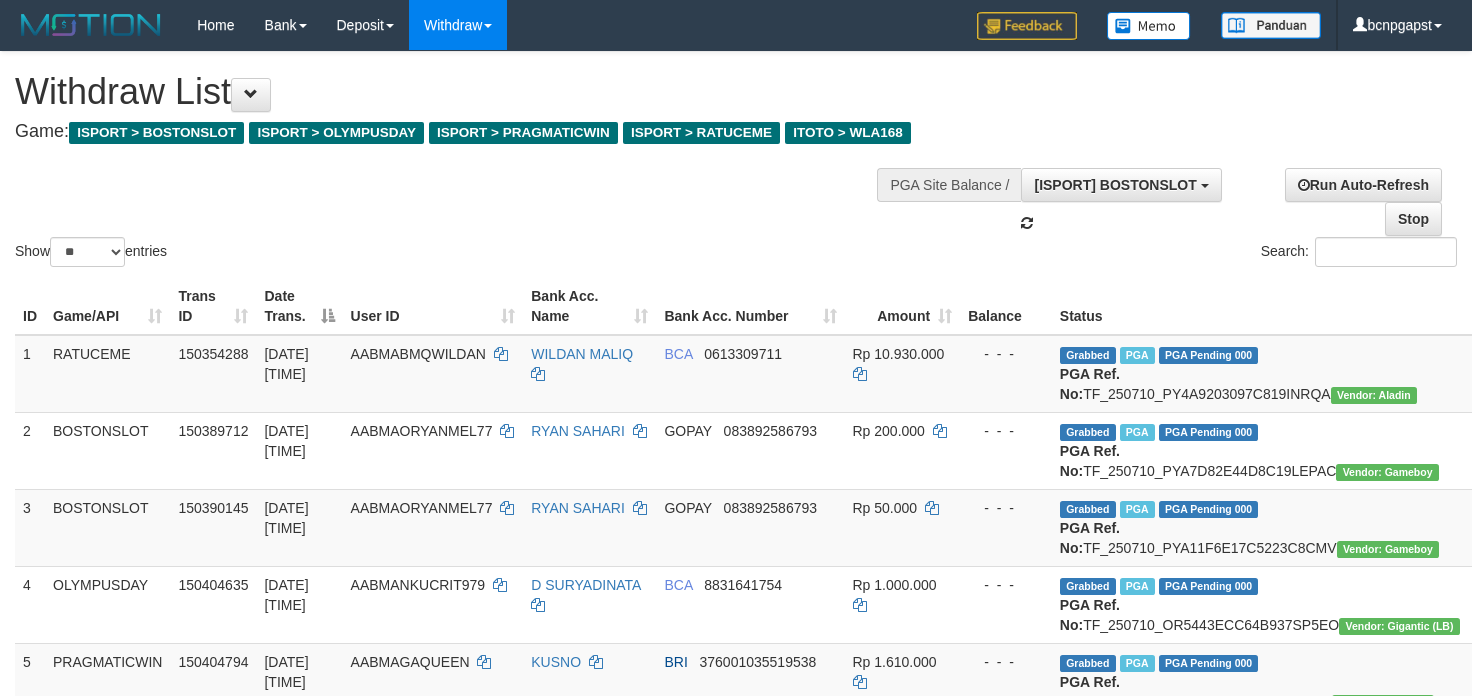 scroll, scrollTop: 17, scrollLeft: 0, axis: vertical 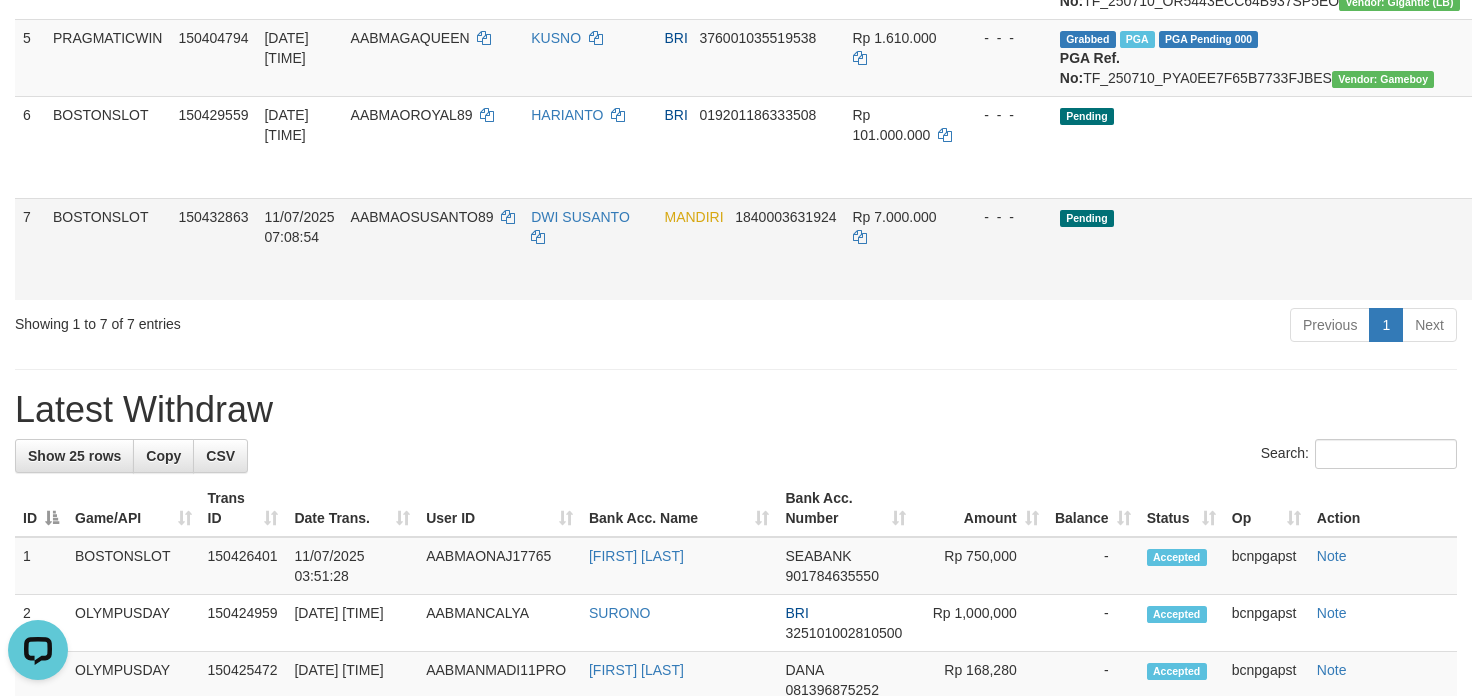 click on "Send PGA" at bounding box center (1574, 272) 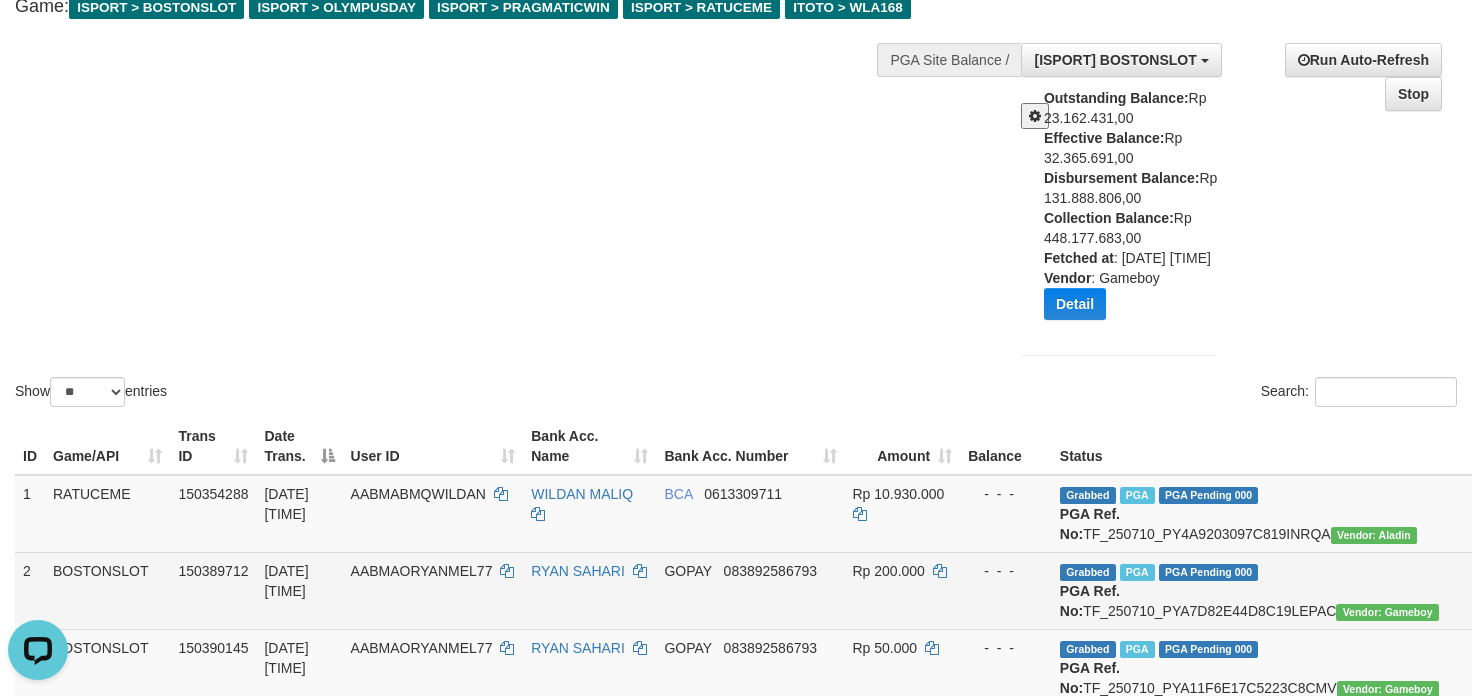 scroll, scrollTop: 0, scrollLeft: 0, axis: both 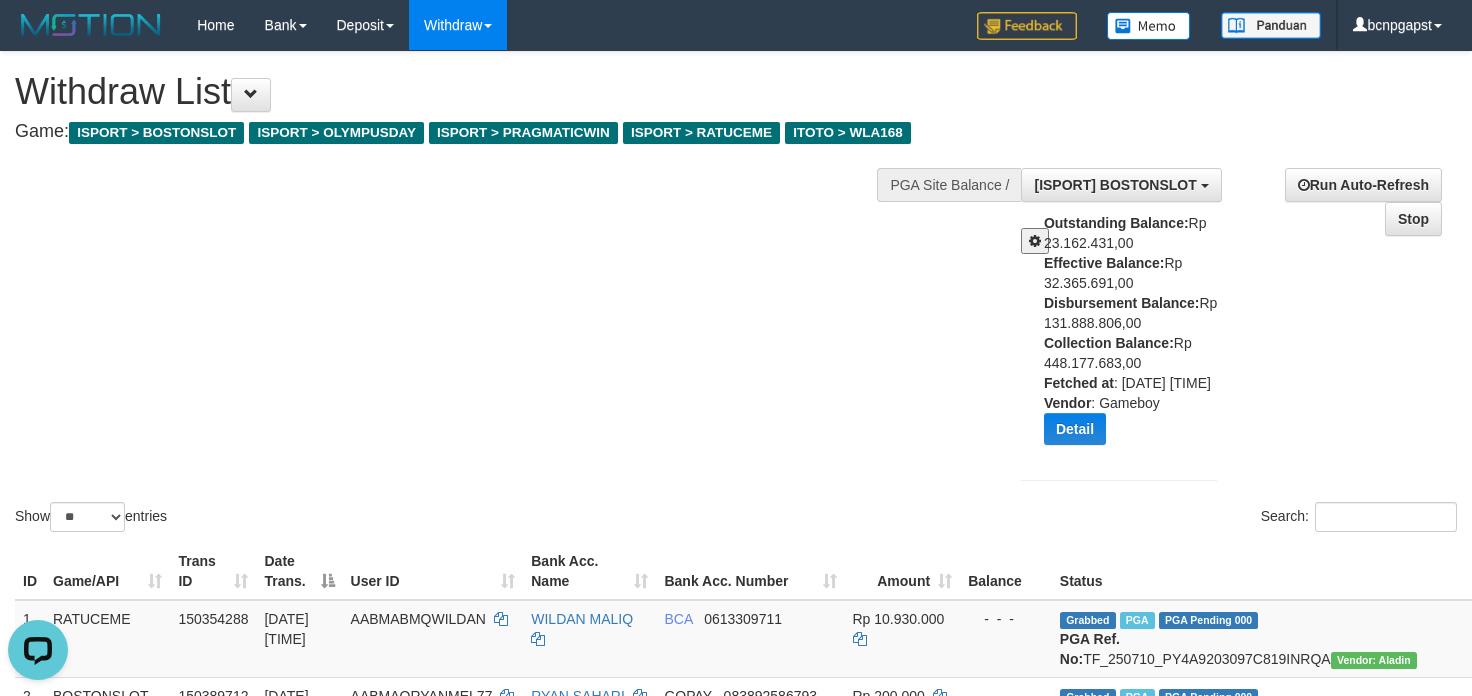 click on "Show  ** ** ** ***  entries Search:" at bounding box center [736, 294] 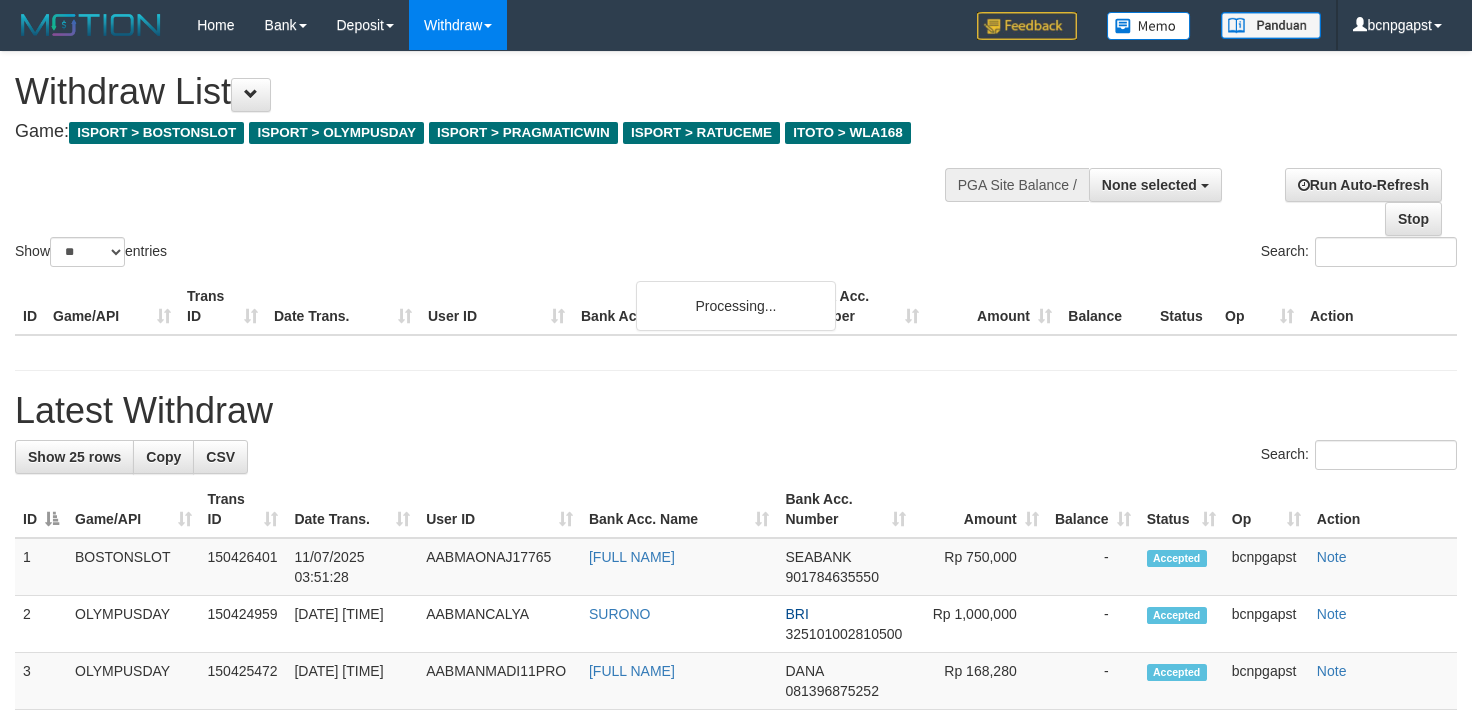 select 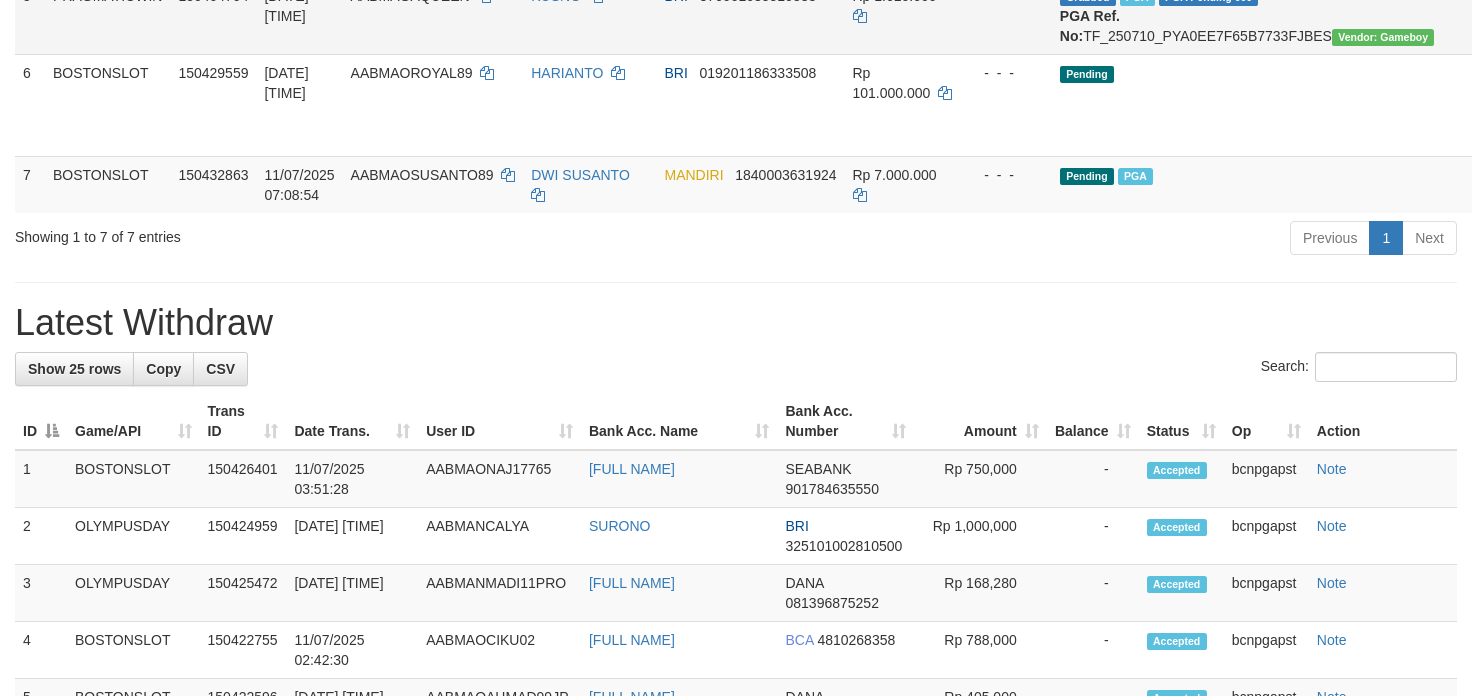 scroll, scrollTop: 46, scrollLeft: 0, axis: vertical 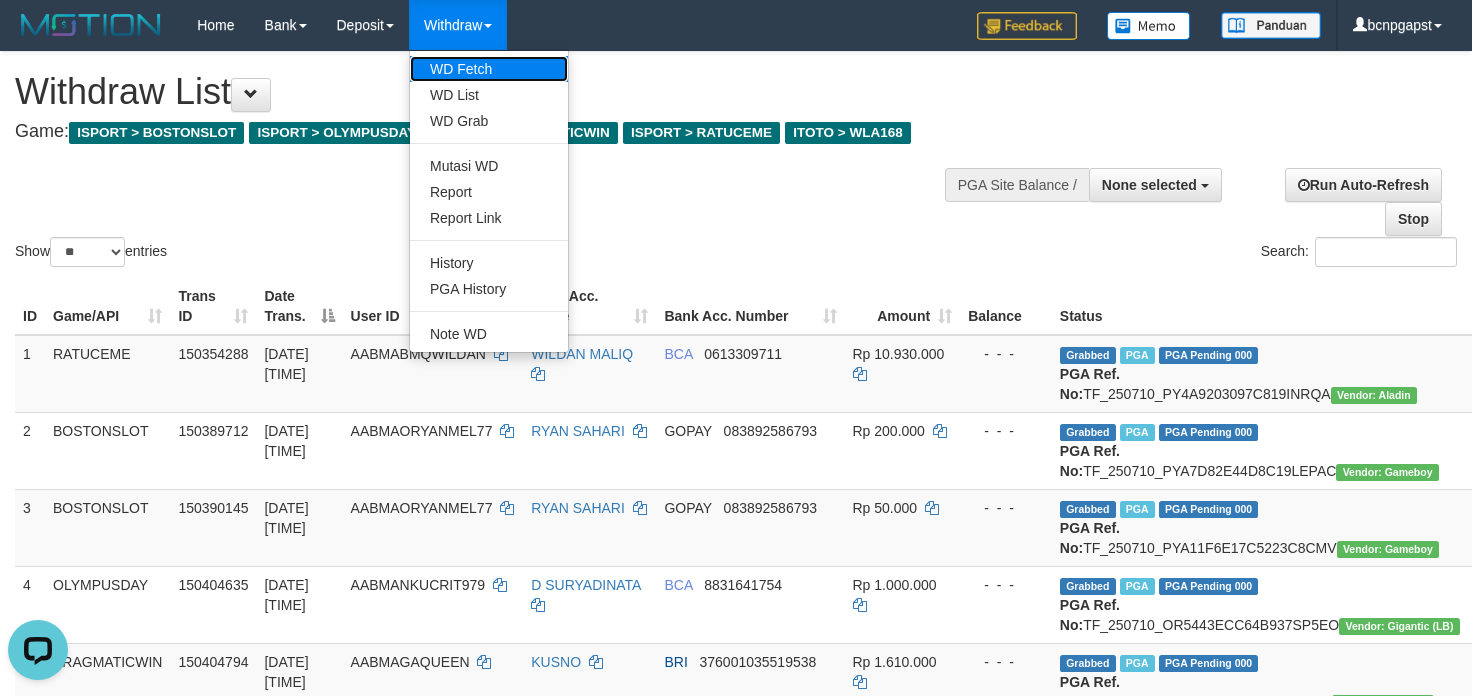 click on "WD Fetch" at bounding box center (489, 69) 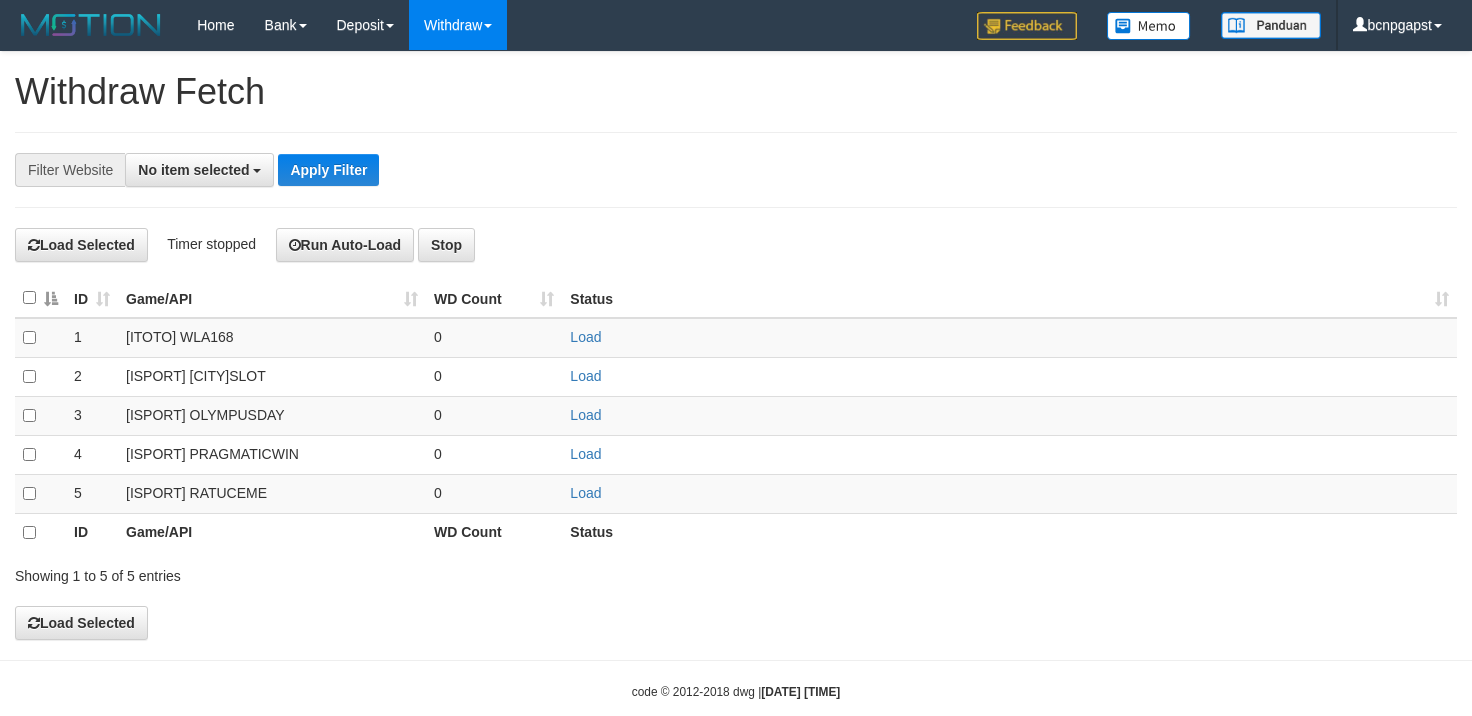 select 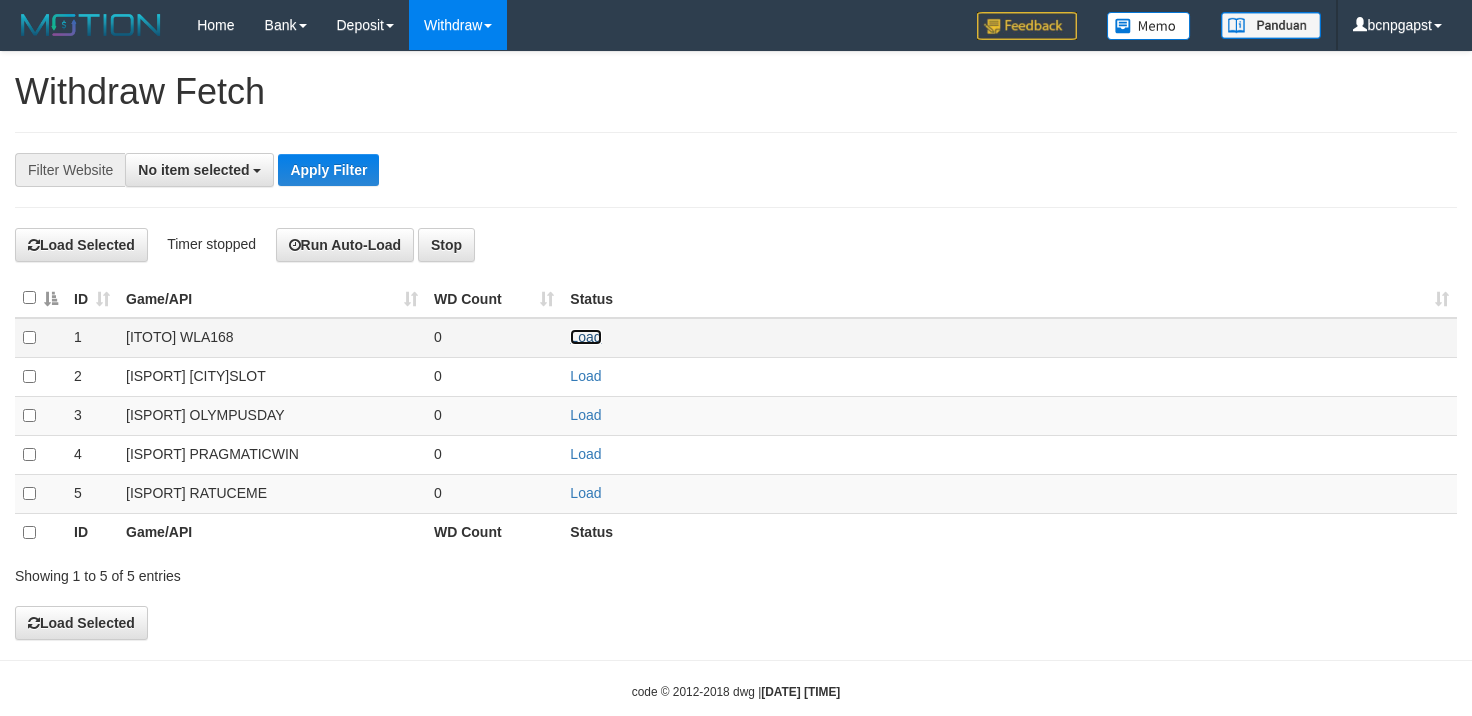 click on "Load" at bounding box center (585, 337) 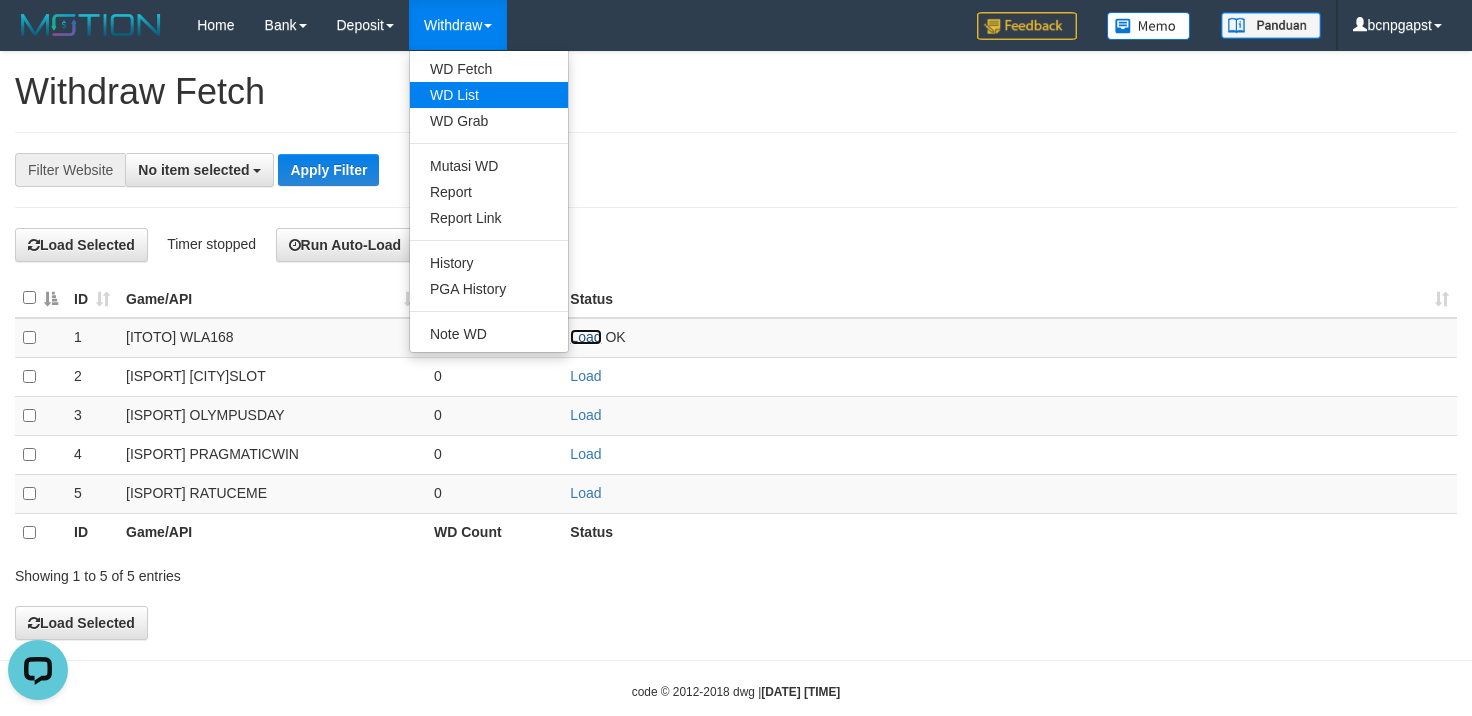 scroll, scrollTop: 0, scrollLeft: 0, axis: both 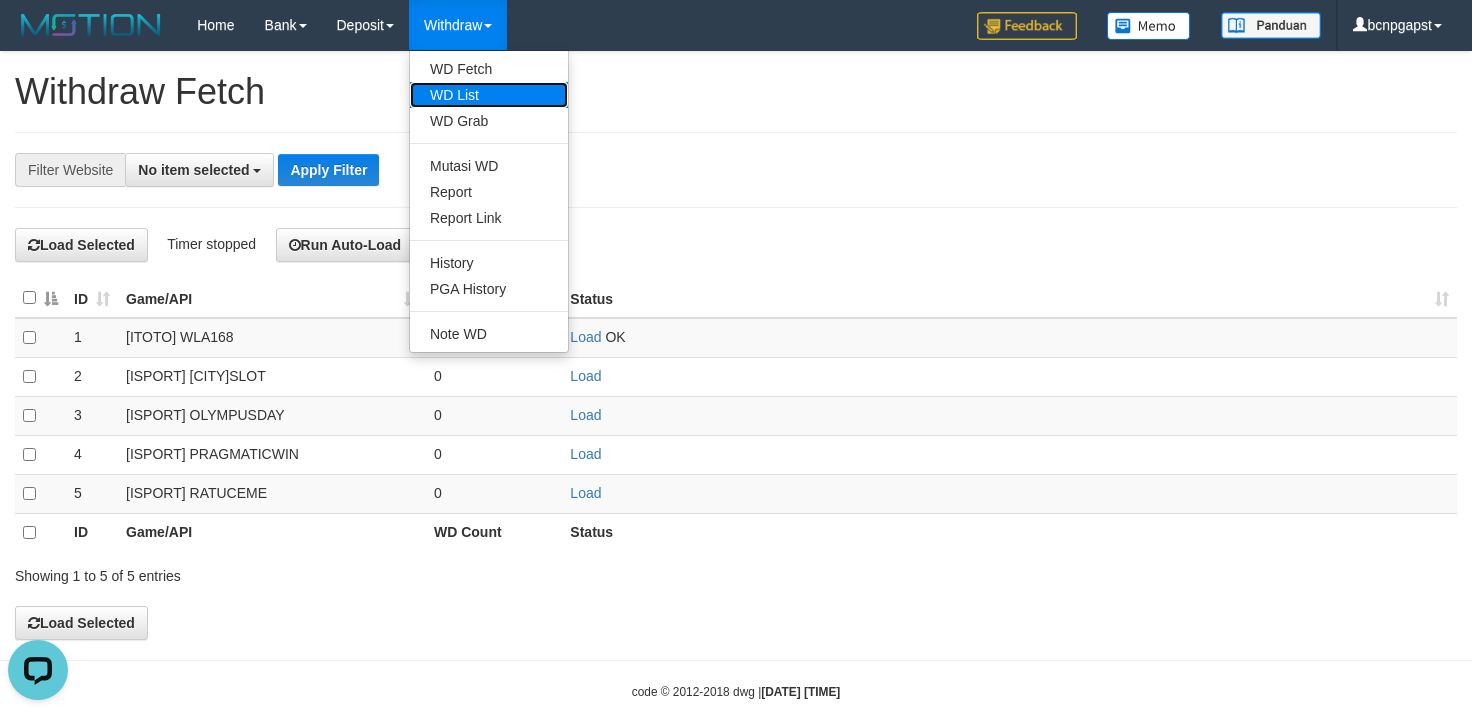 click on "WD List" at bounding box center [489, 95] 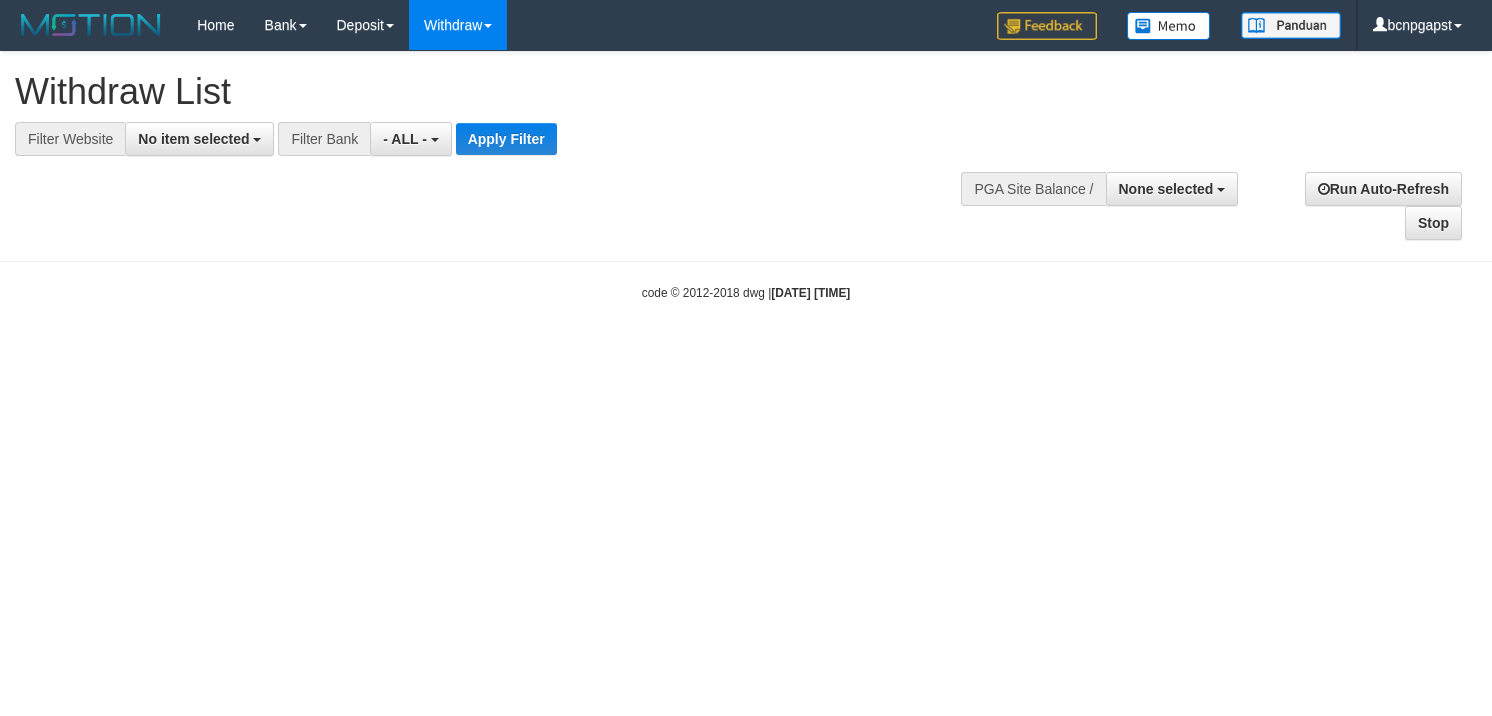 select 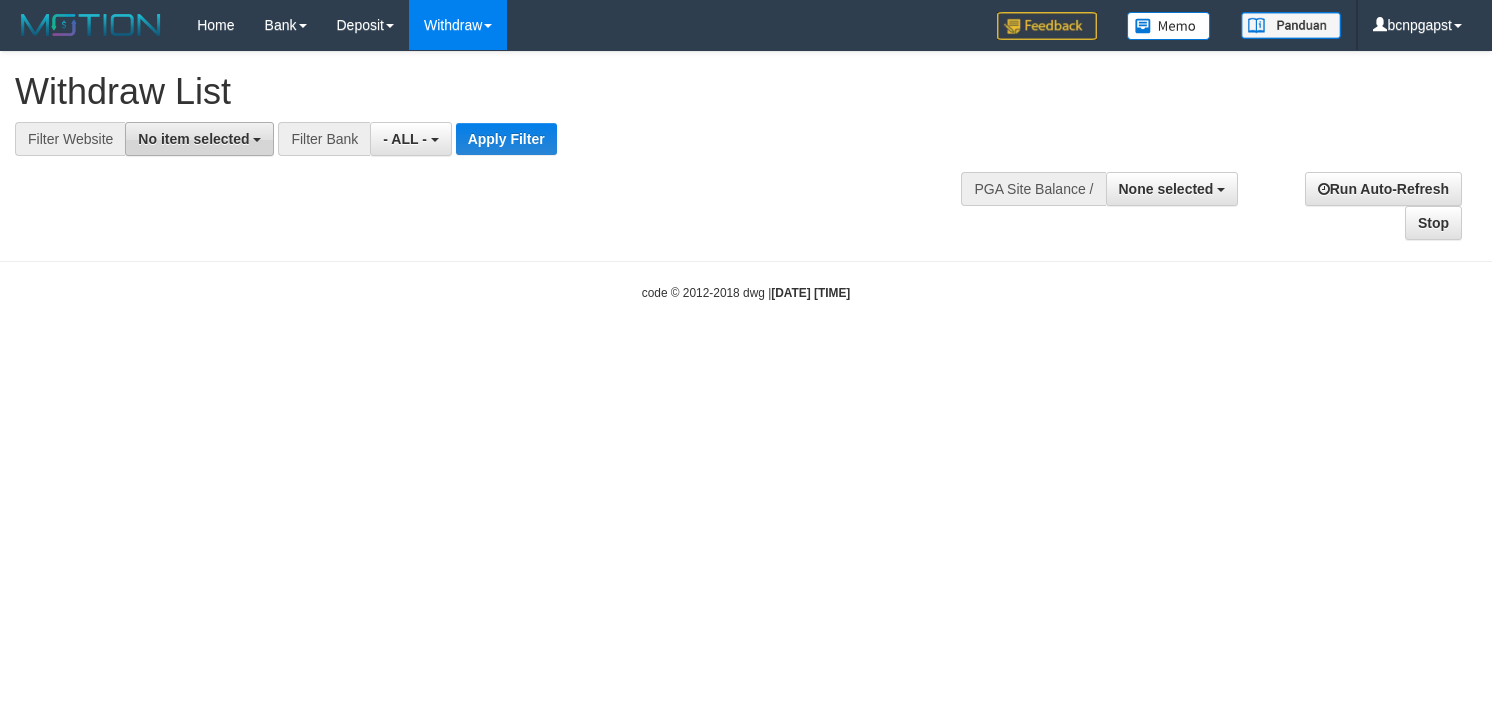drag, startPoint x: 234, startPoint y: 149, endPoint x: 228, endPoint y: 202, distance: 53.338543 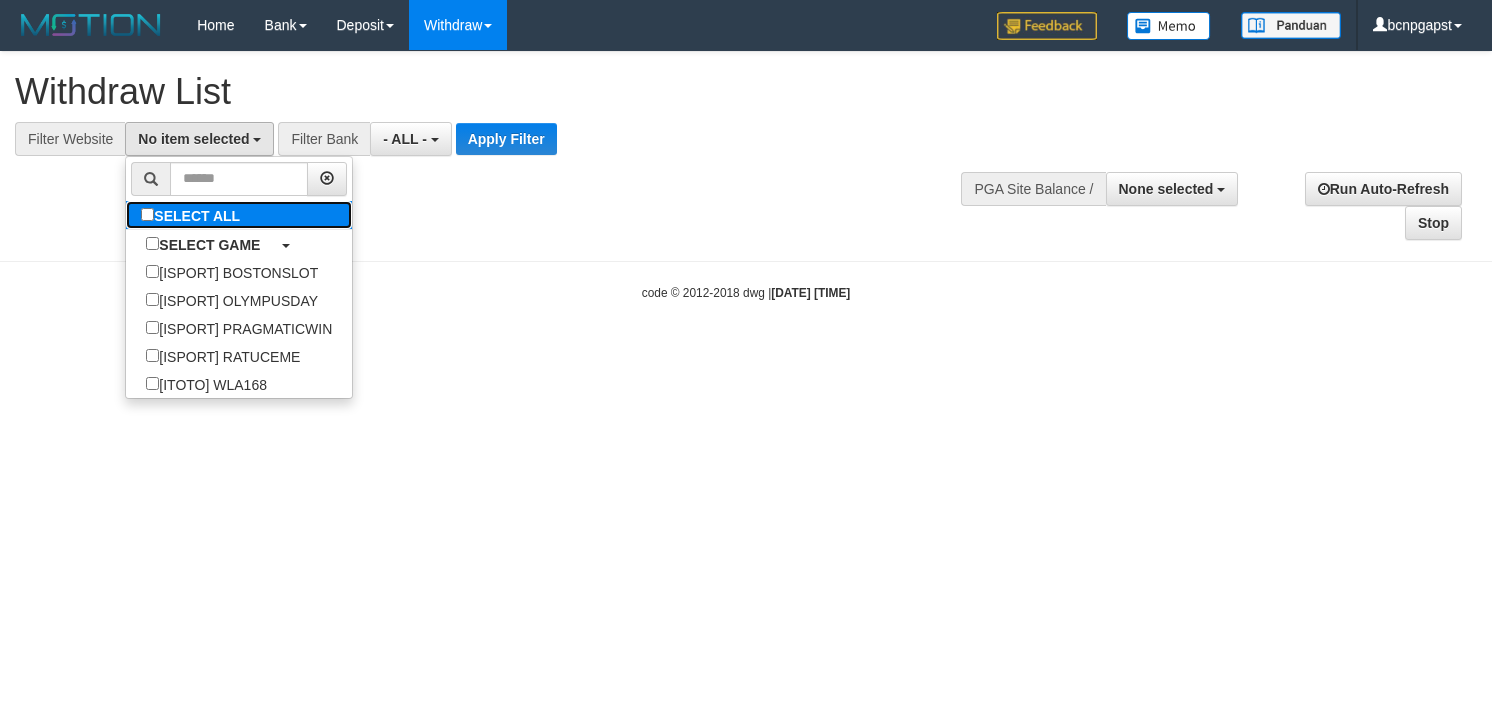 click on "SELECT ALL" at bounding box center [193, 215] 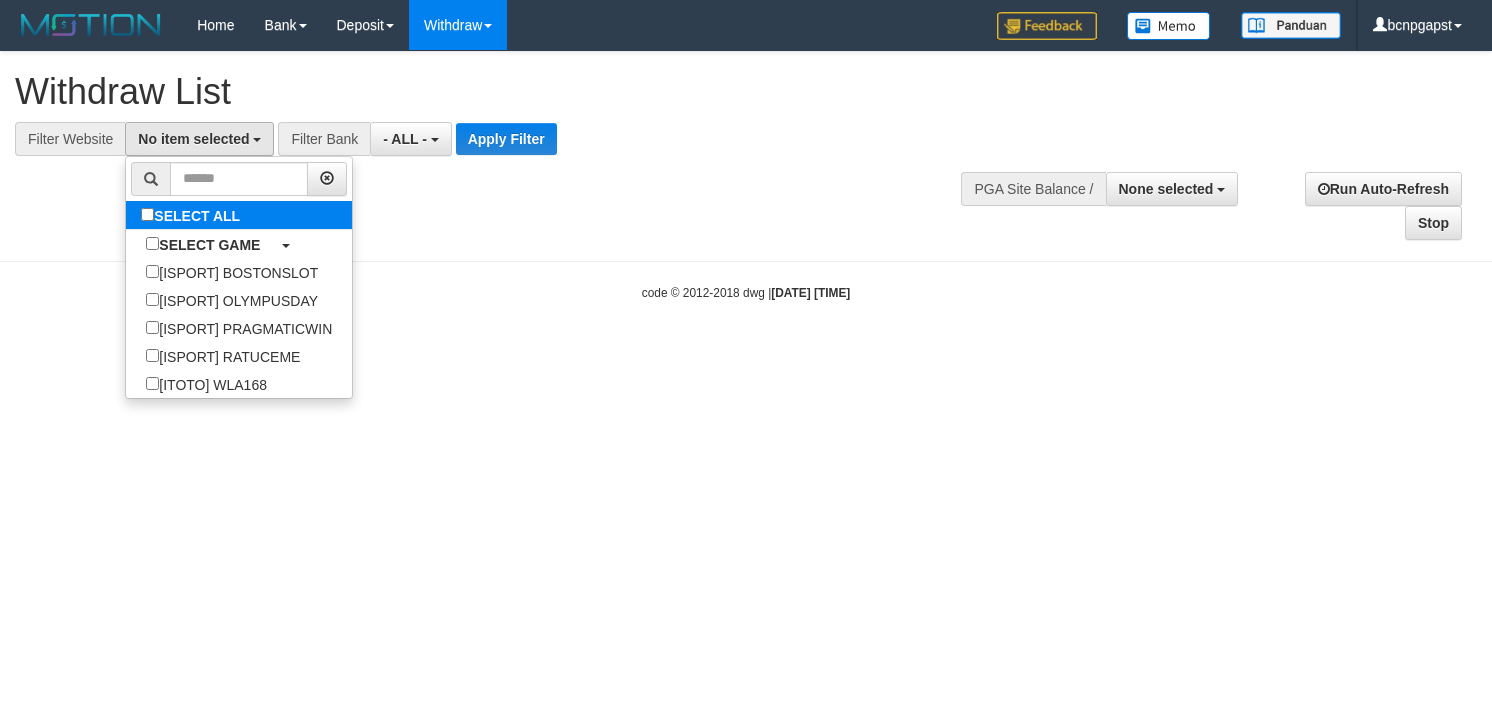 select on "****" 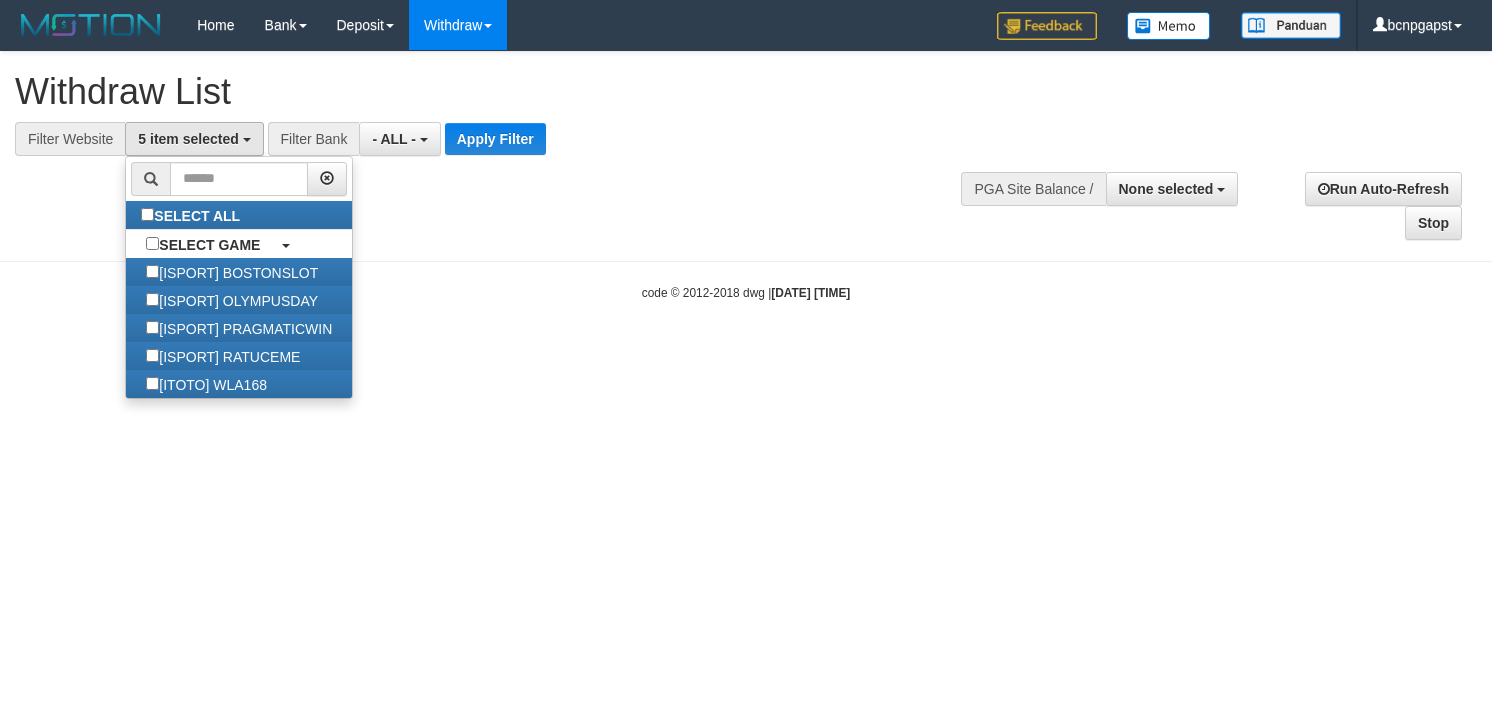 scroll, scrollTop: 17, scrollLeft: 0, axis: vertical 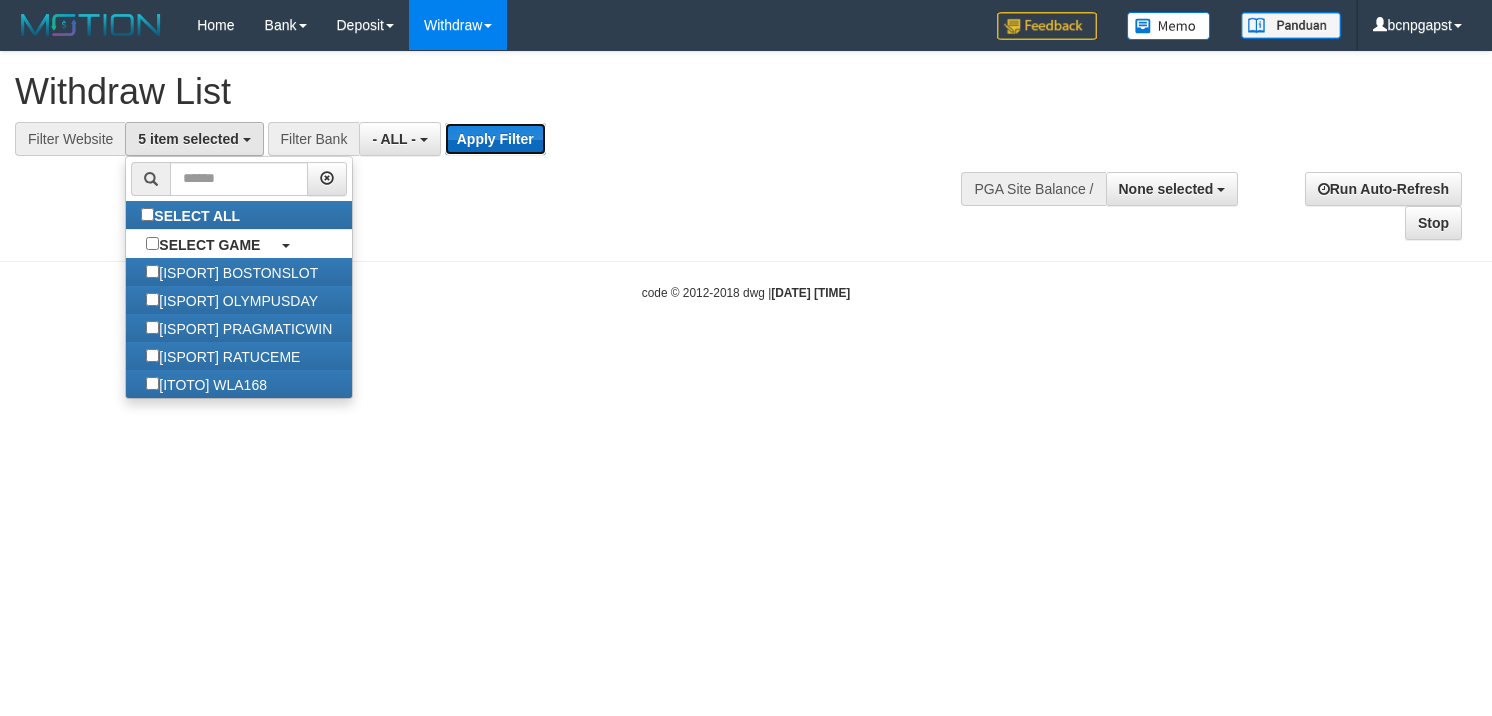 click on "Apply Filter" at bounding box center (495, 139) 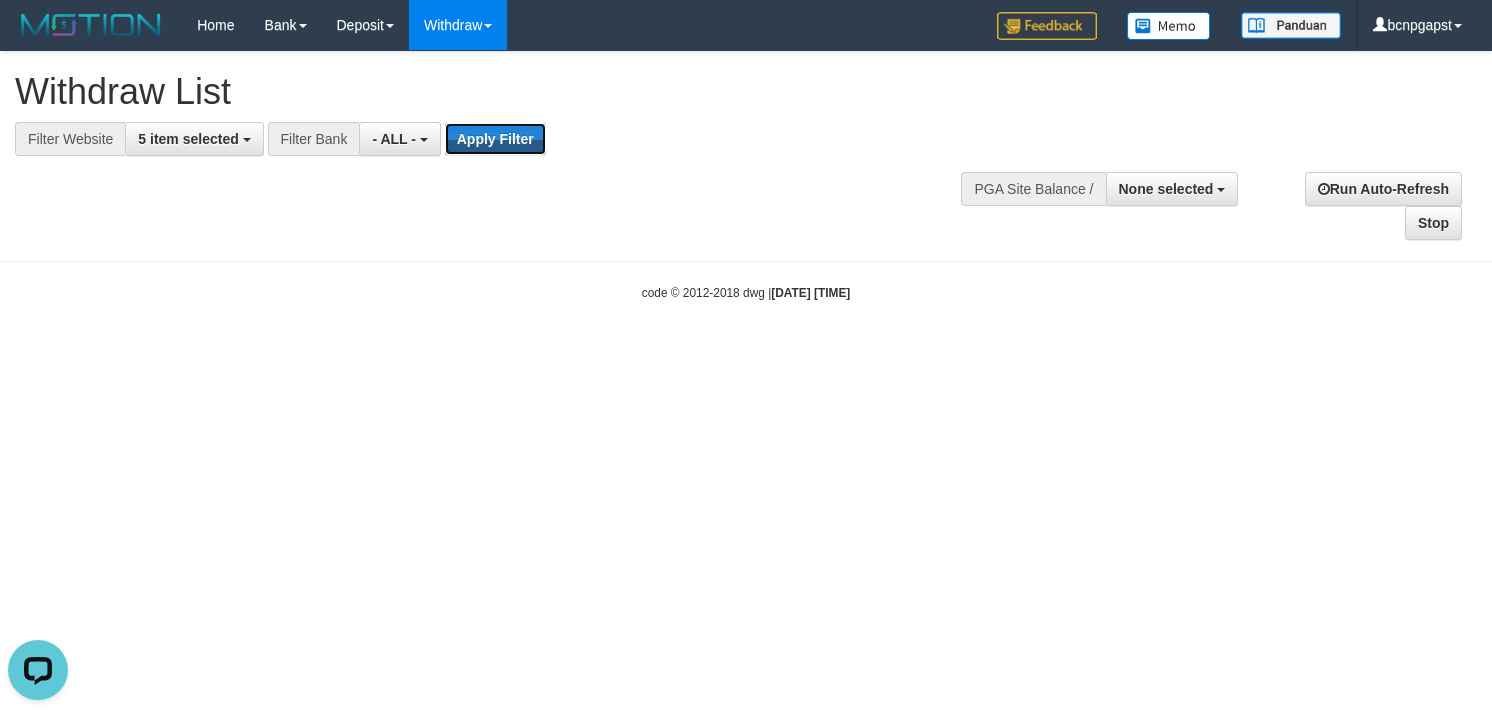 scroll, scrollTop: 0, scrollLeft: 0, axis: both 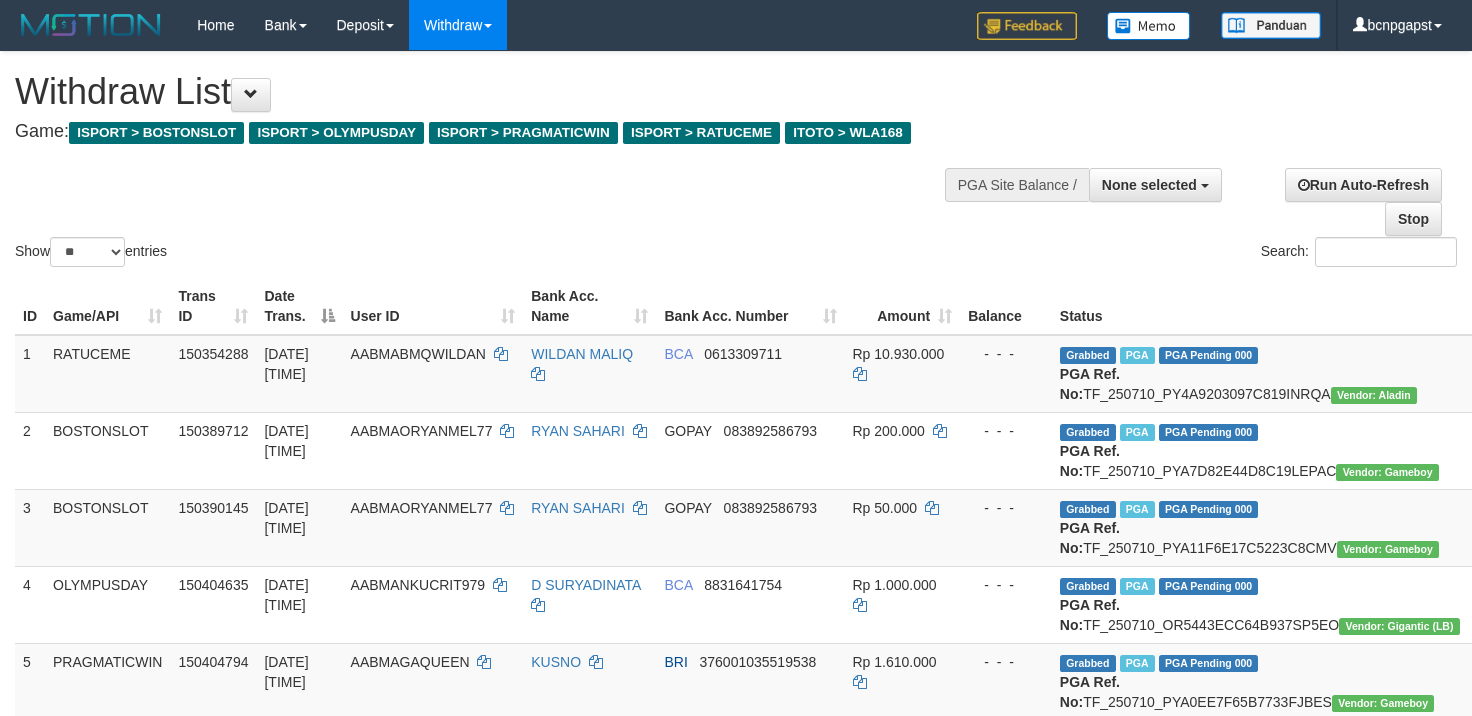 select 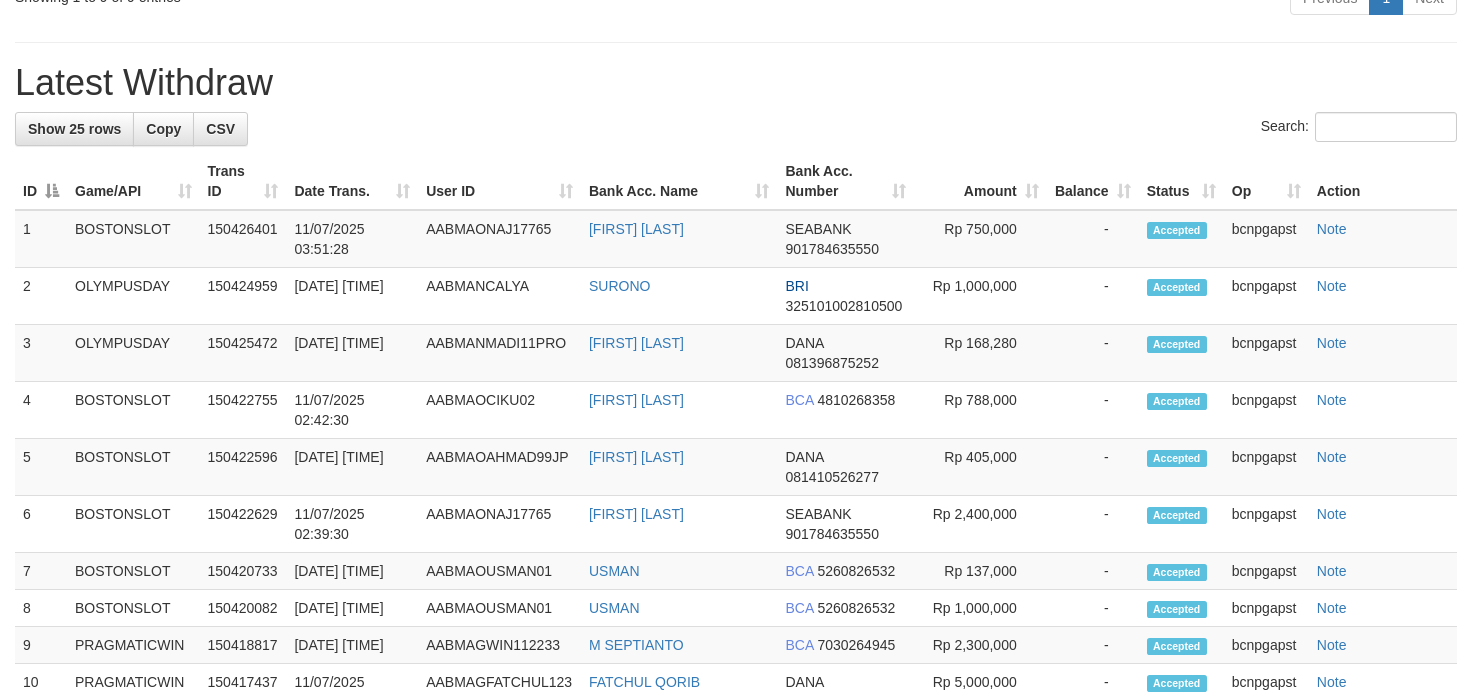 scroll, scrollTop: 889, scrollLeft: 0, axis: vertical 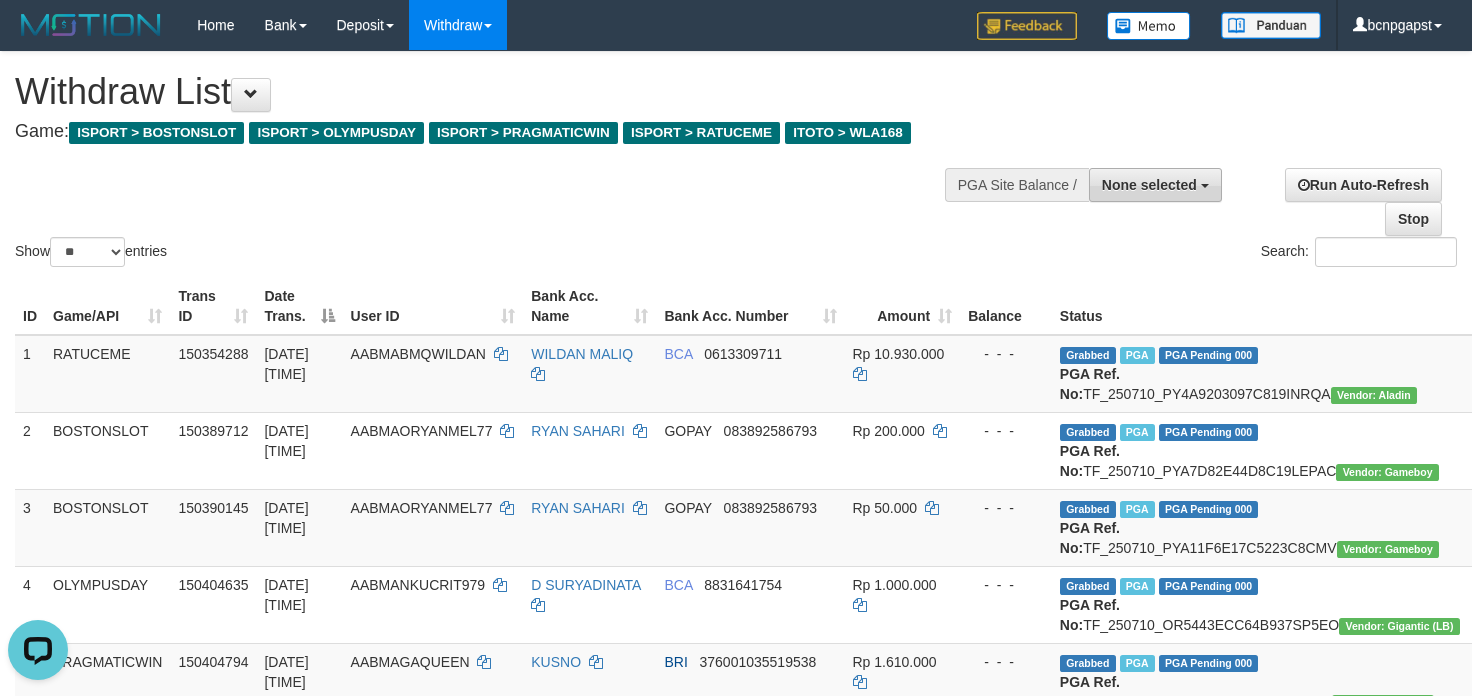 click on "None selected" at bounding box center (1149, 185) 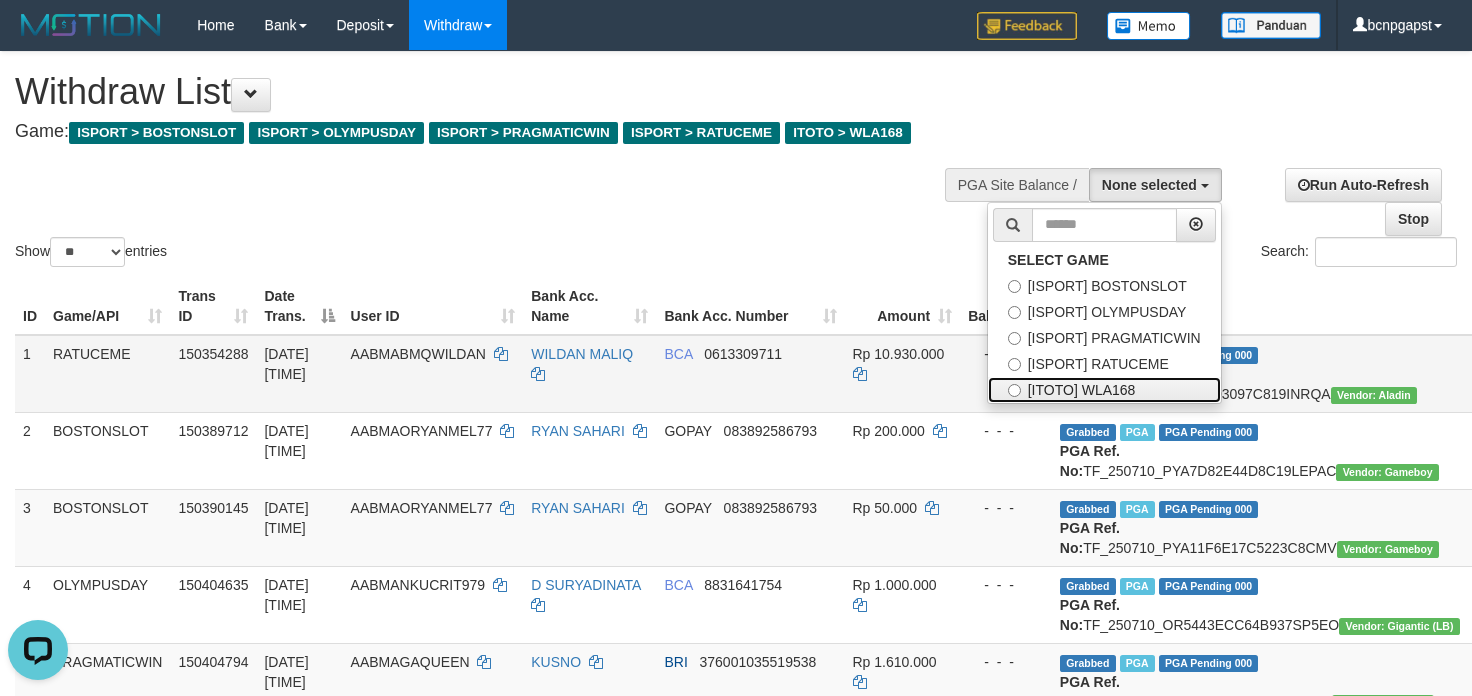 click on "[ITOTO] WLA168" at bounding box center (1104, 390) 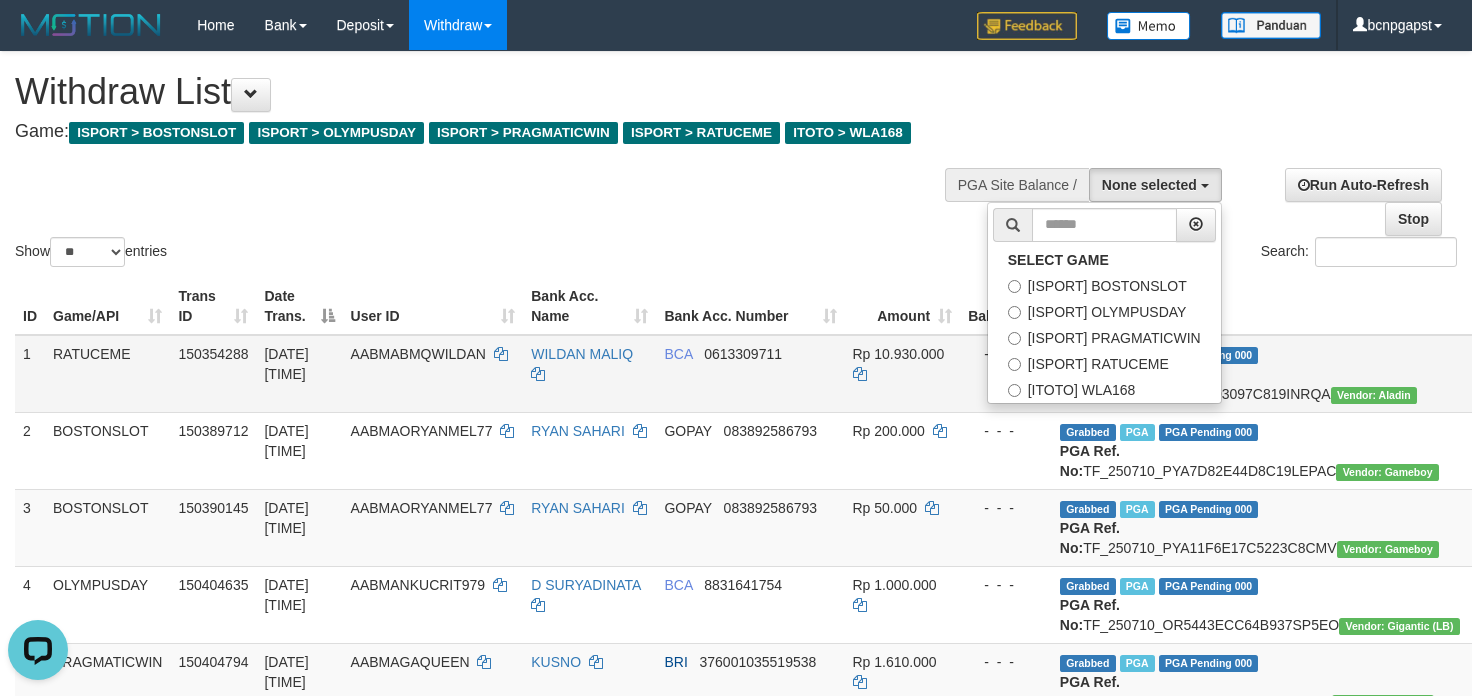select on "****" 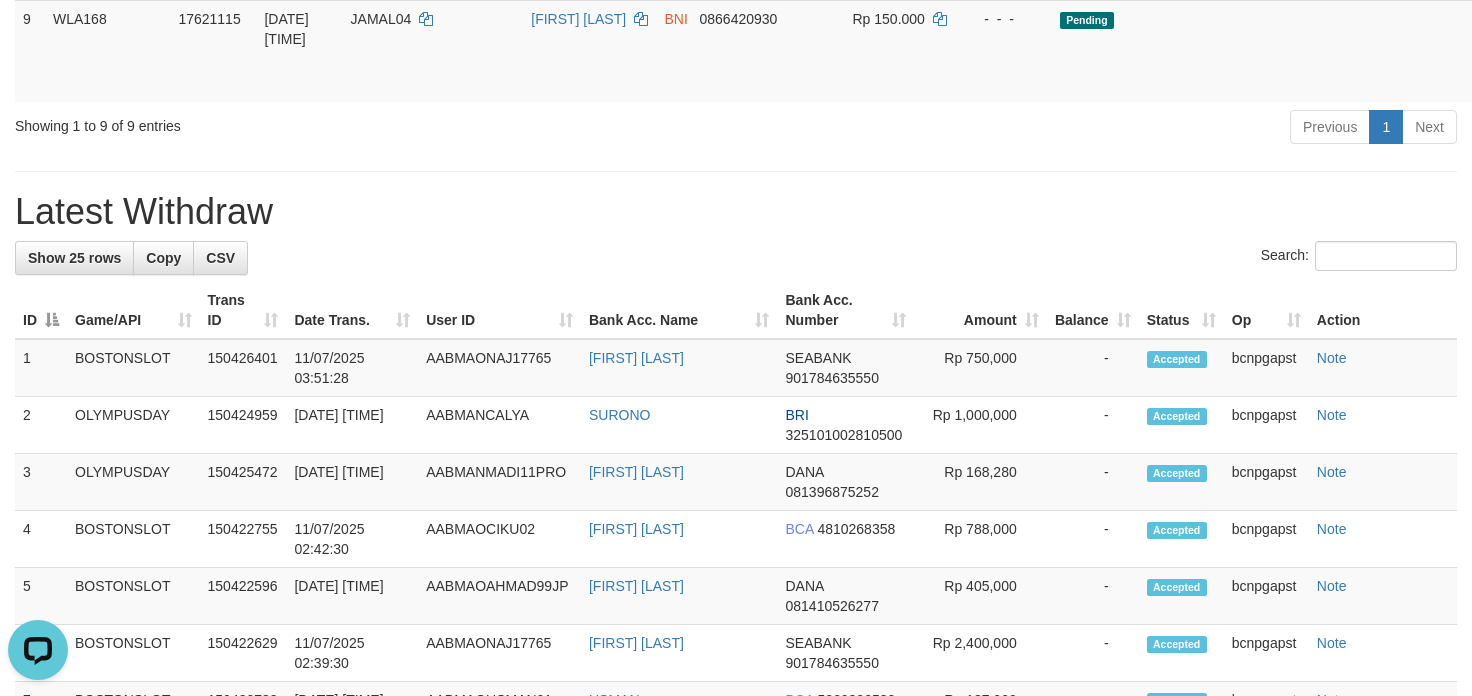 scroll, scrollTop: 1110, scrollLeft: 0, axis: vertical 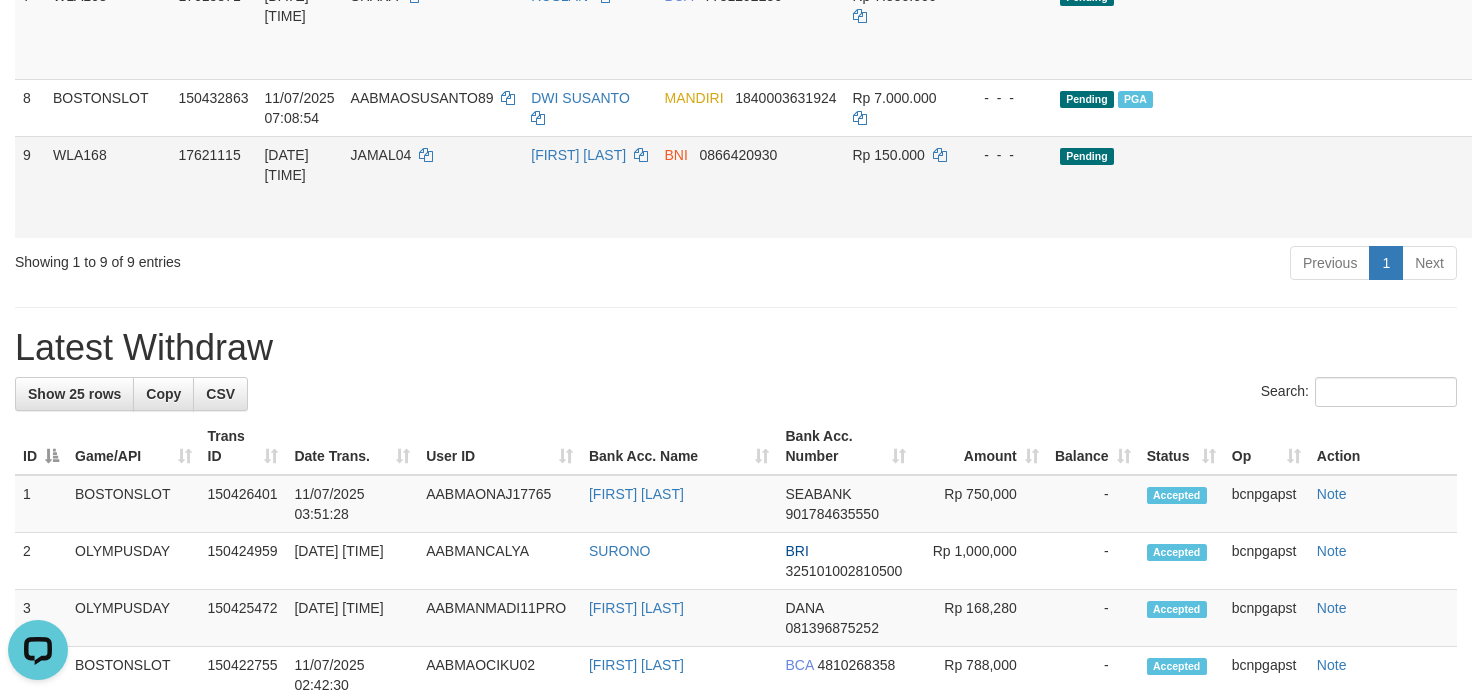click on "Send PGA" at bounding box center [1574, 210] 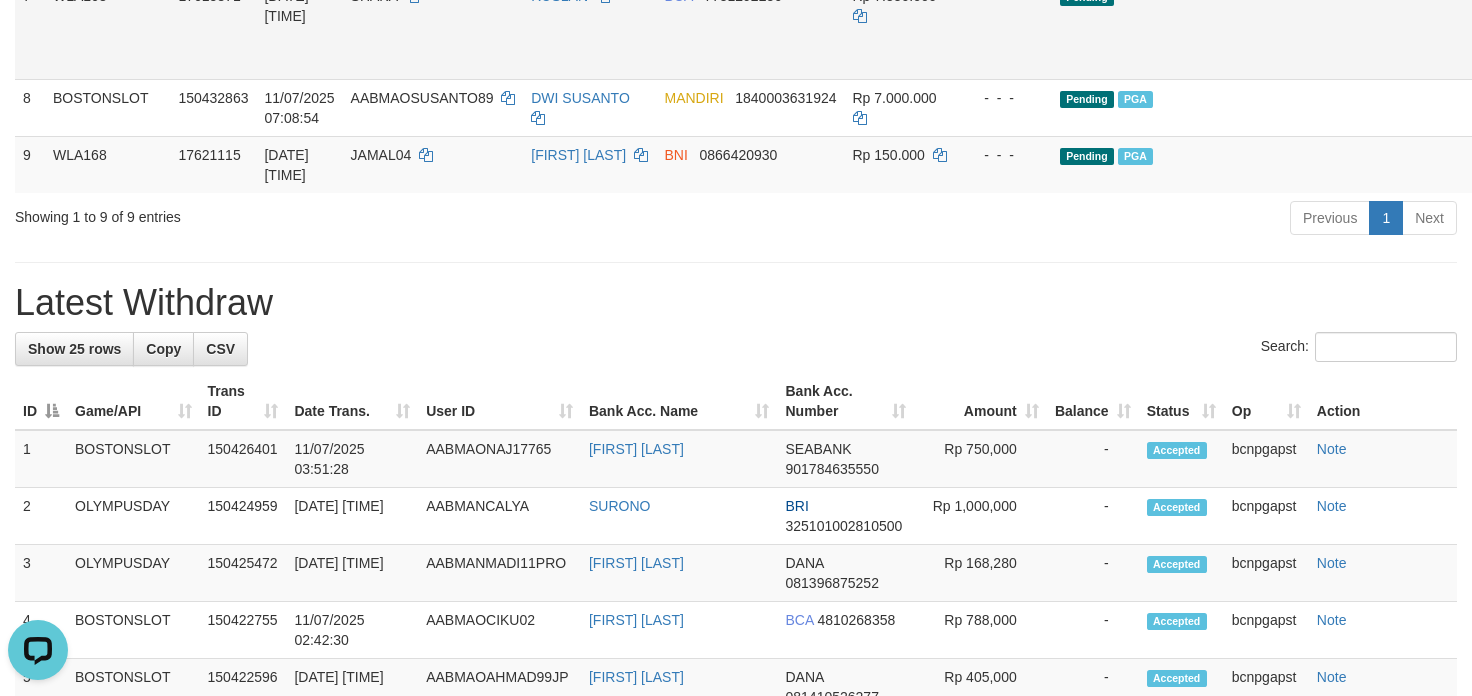 click on "Send PGA" at bounding box center [1574, 51] 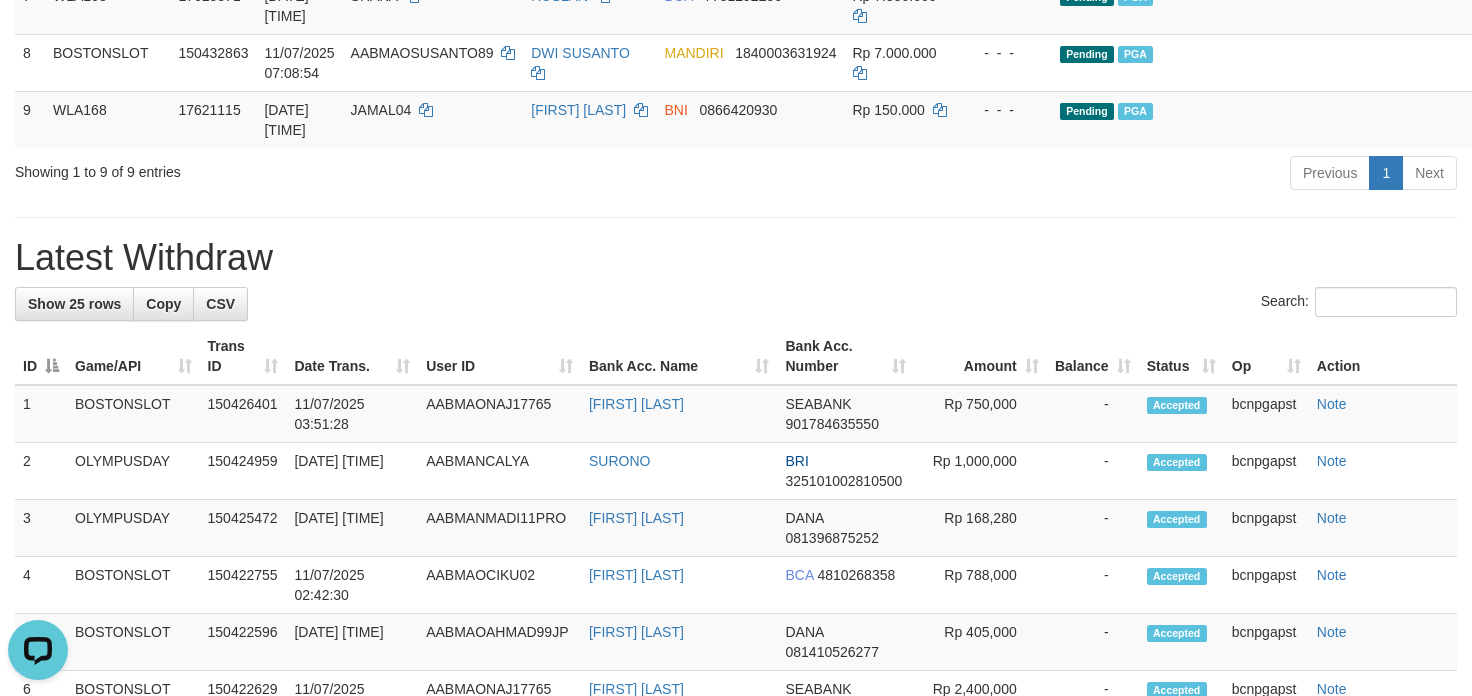 click on "**********" at bounding box center [736, 79] 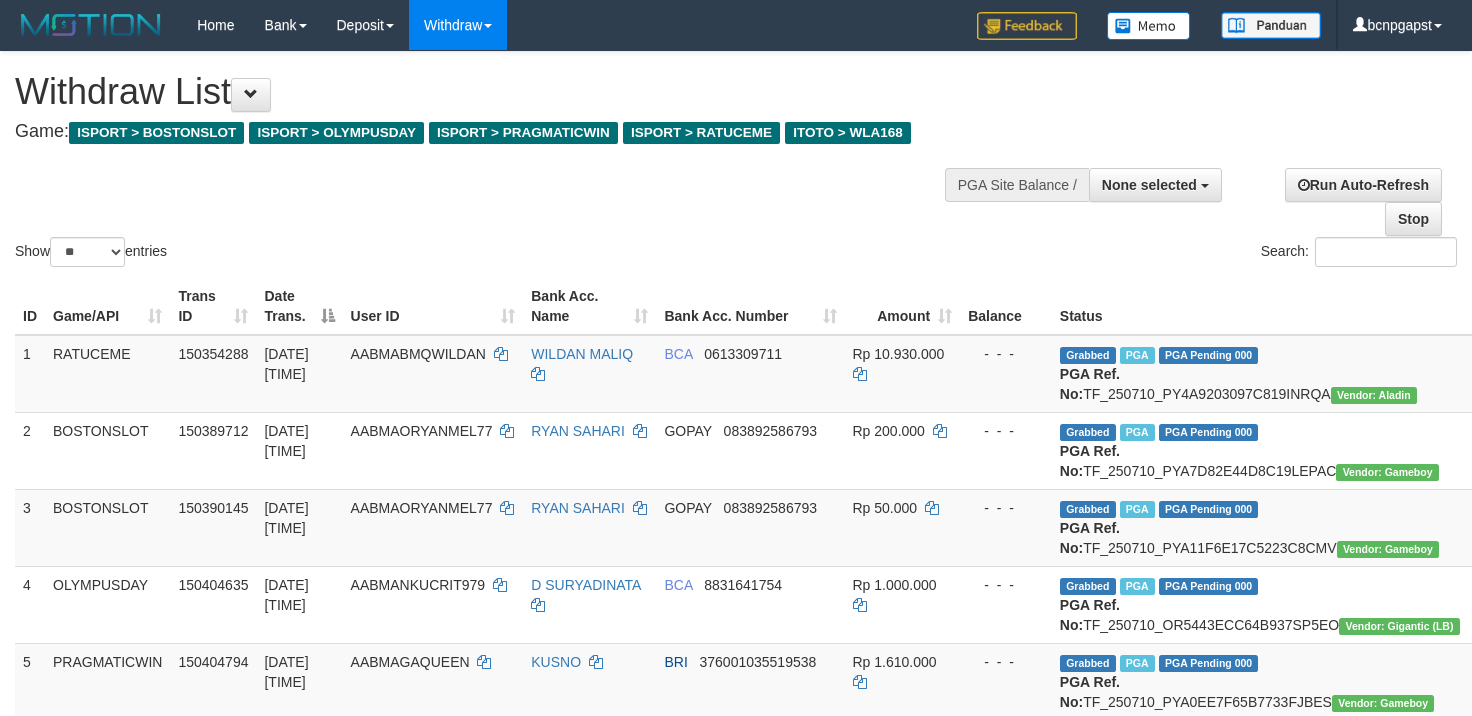 select 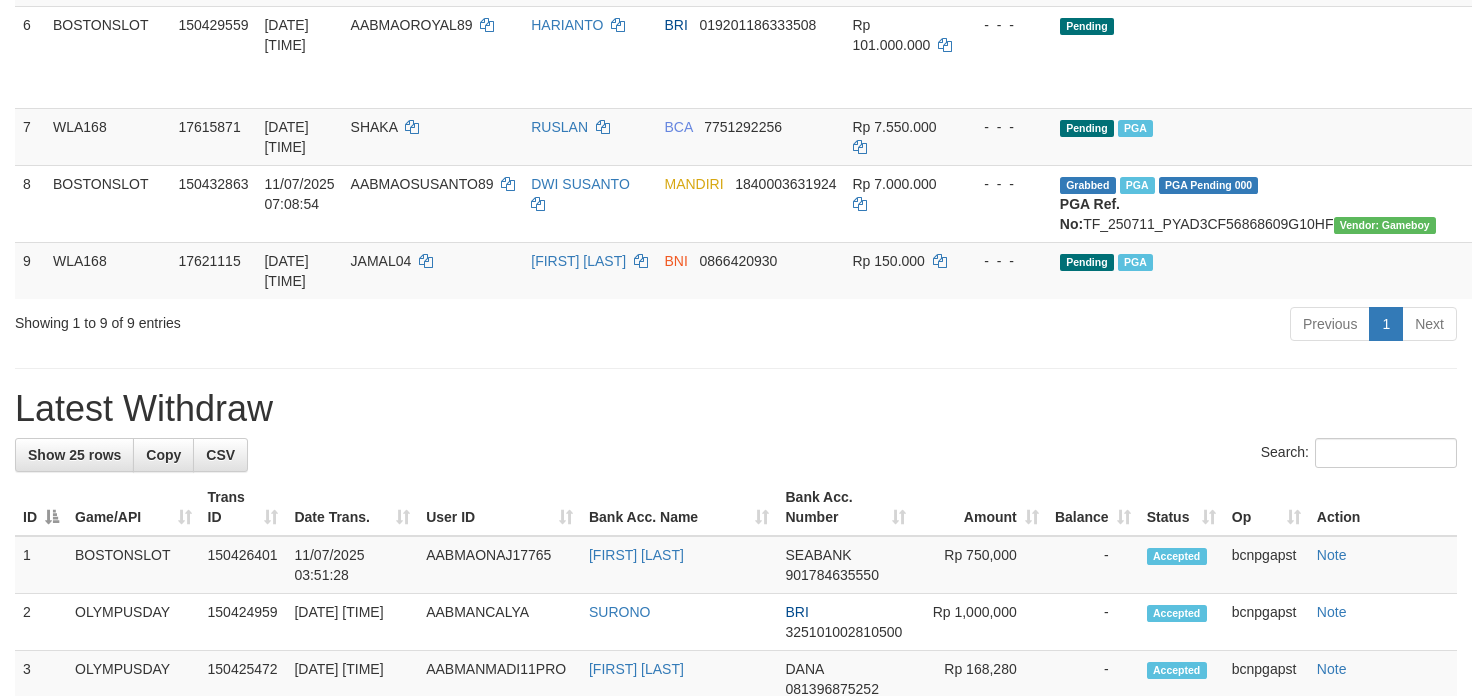 scroll, scrollTop: 806, scrollLeft: 0, axis: vertical 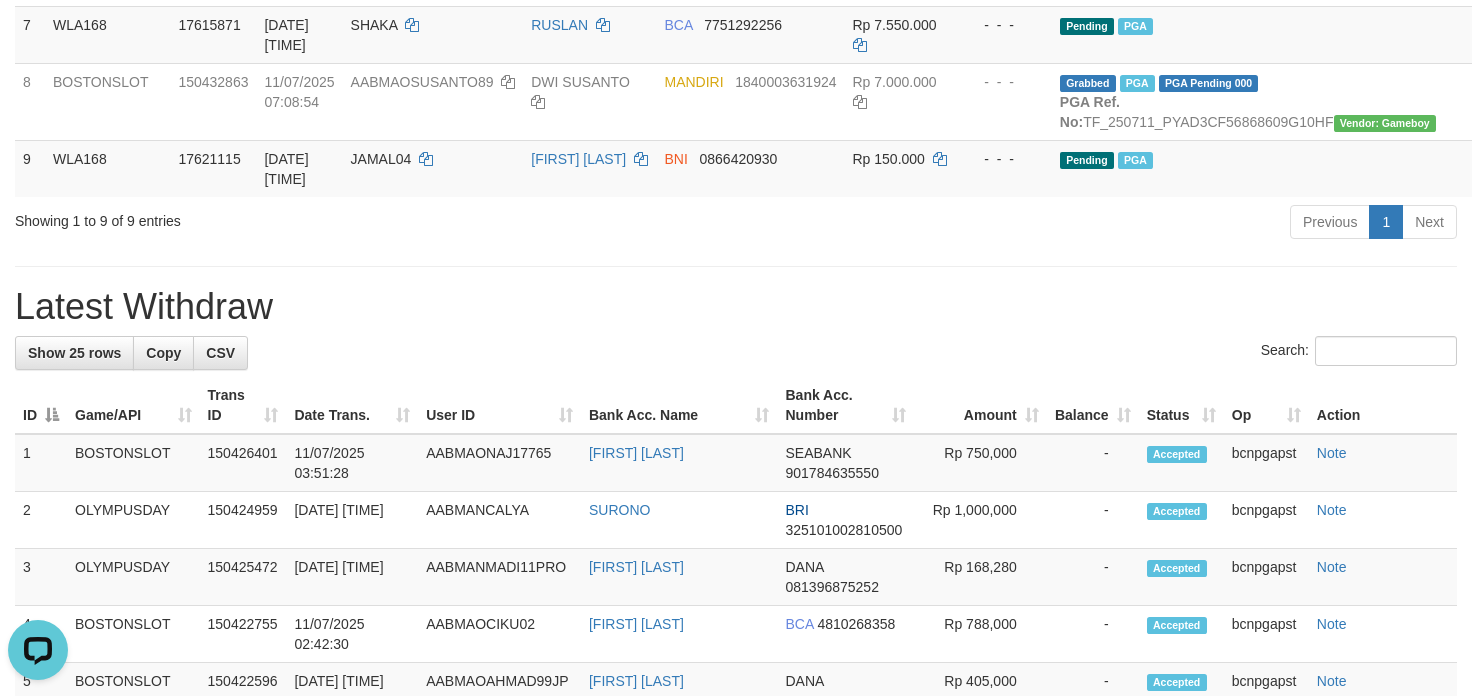 click on "Latest Withdraw" at bounding box center (736, 307) 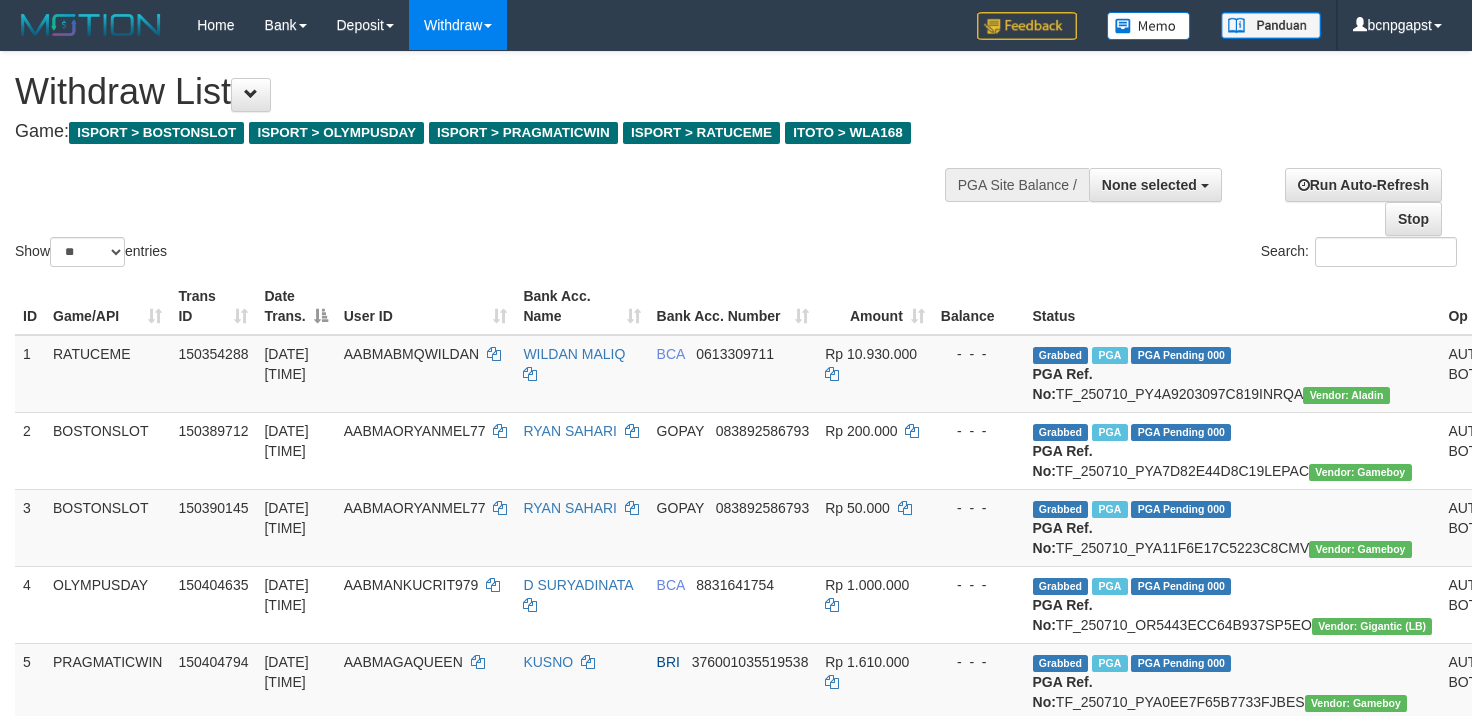 select 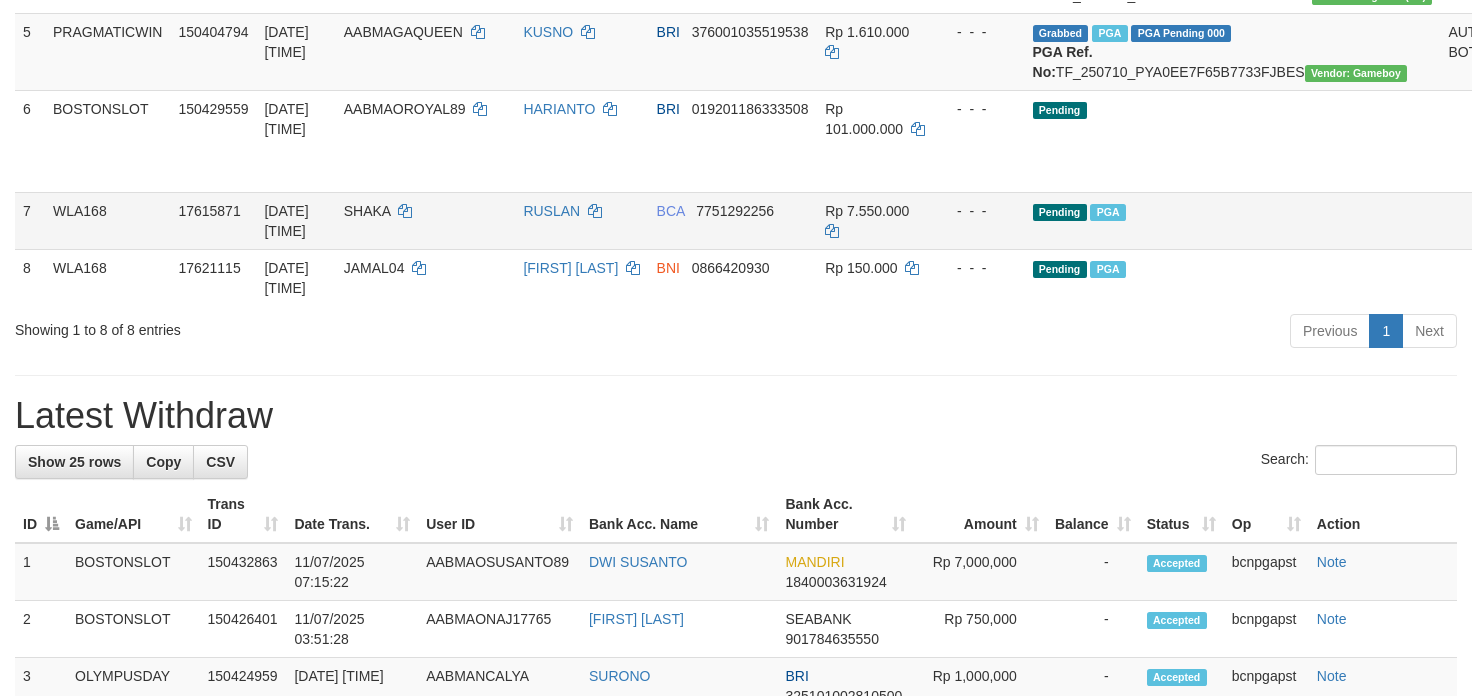 scroll, scrollTop: 593, scrollLeft: 0, axis: vertical 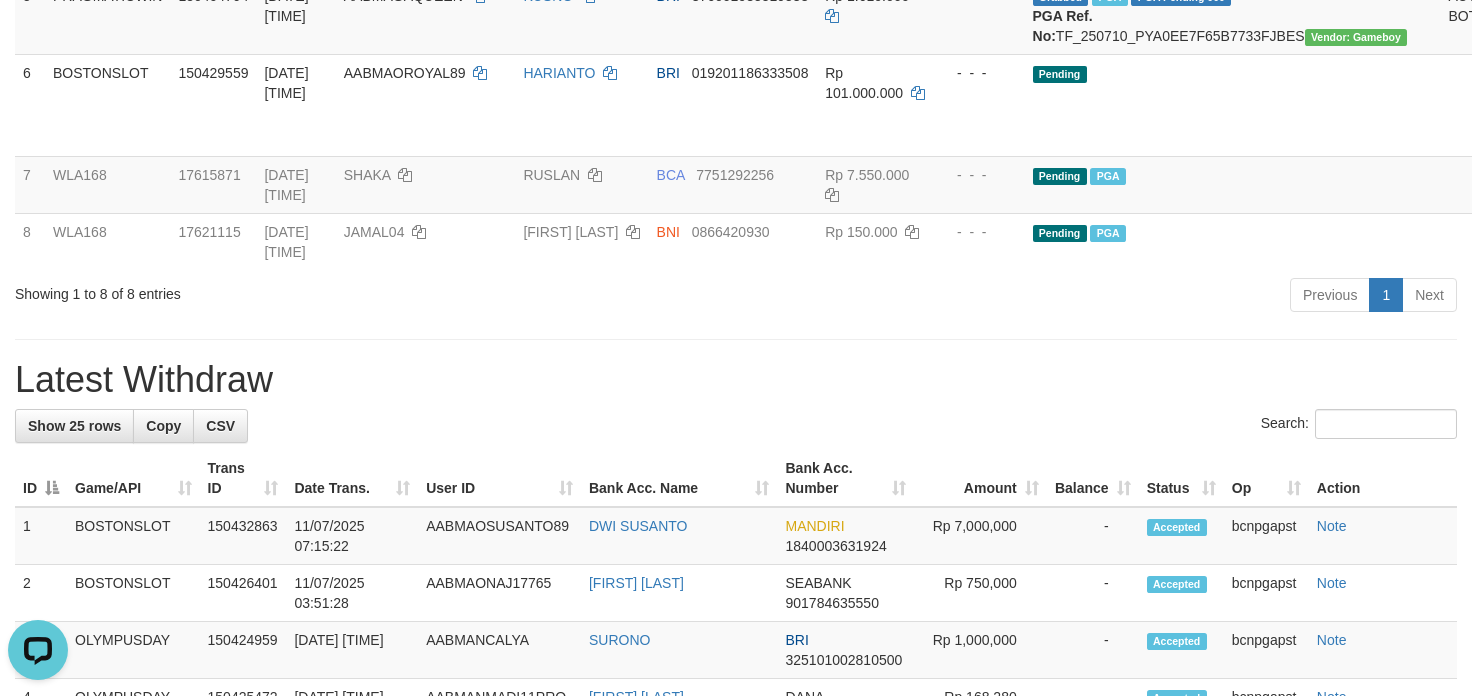 click on "**********" at bounding box center [736, 391] 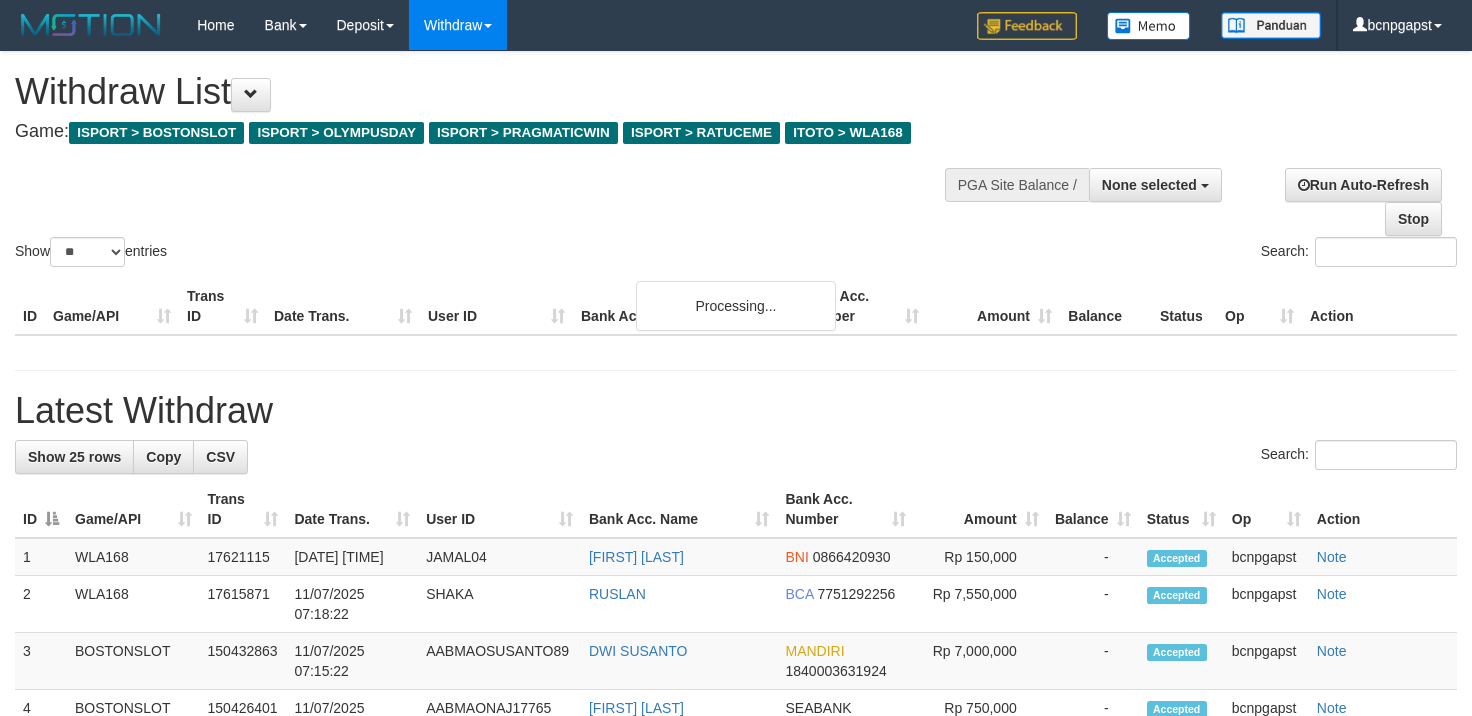 select 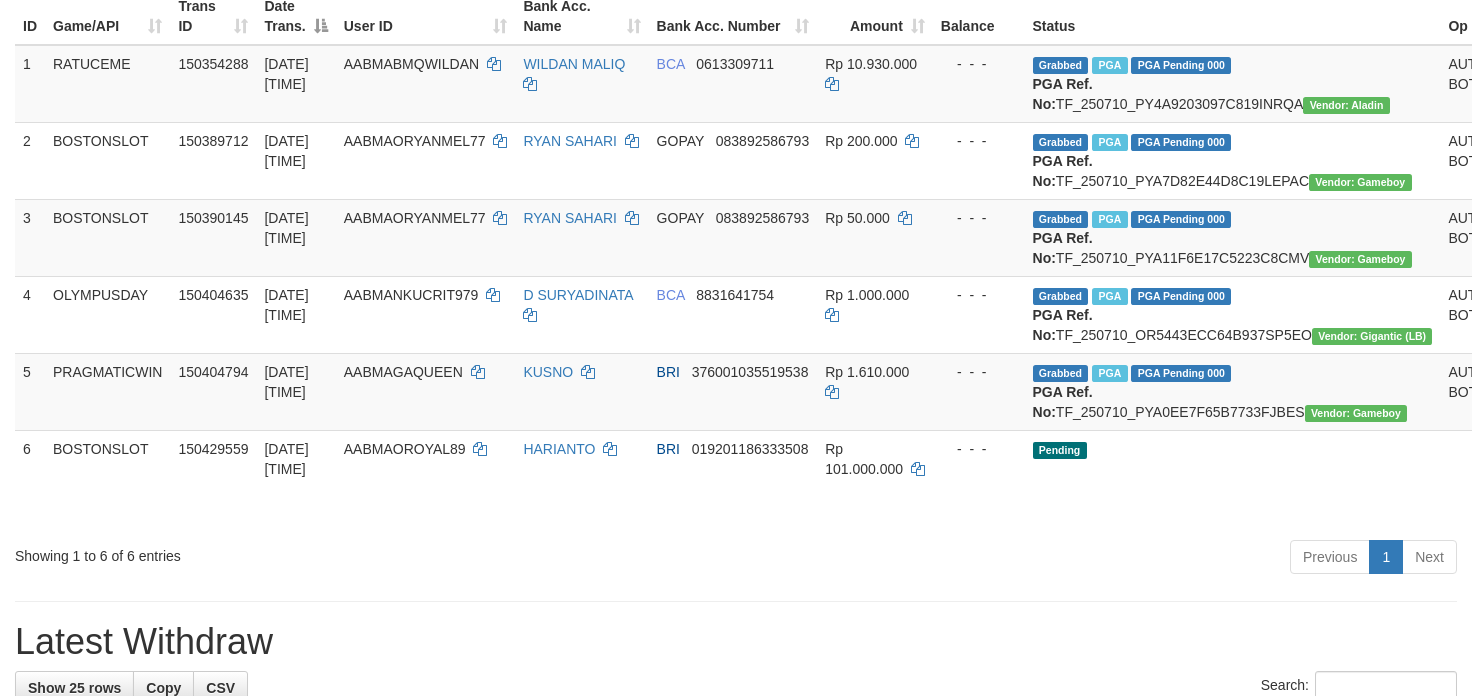 scroll, scrollTop: 278, scrollLeft: 0, axis: vertical 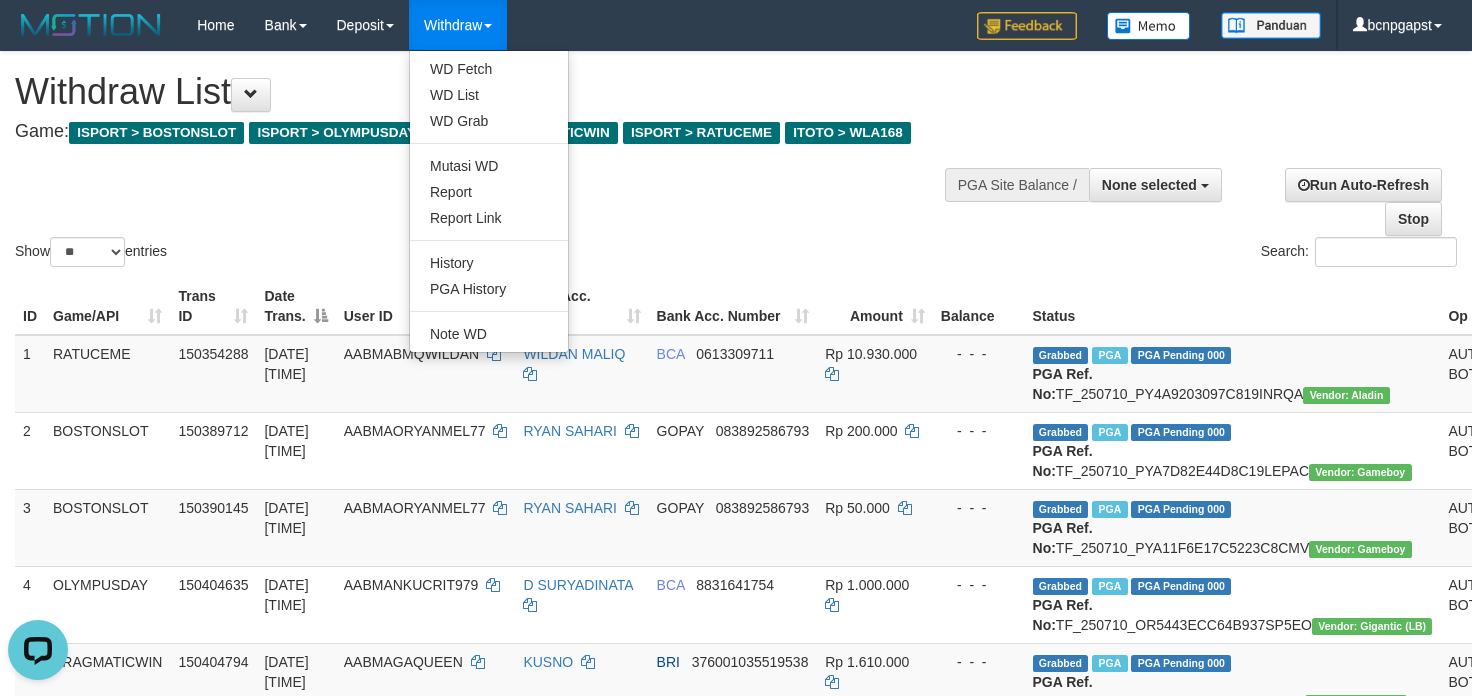 click on "WD Fetch
WD List
WD Grab
Mutasi WD
Report
Report Link
History
PGA History
Note WD" at bounding box center [489, 201] 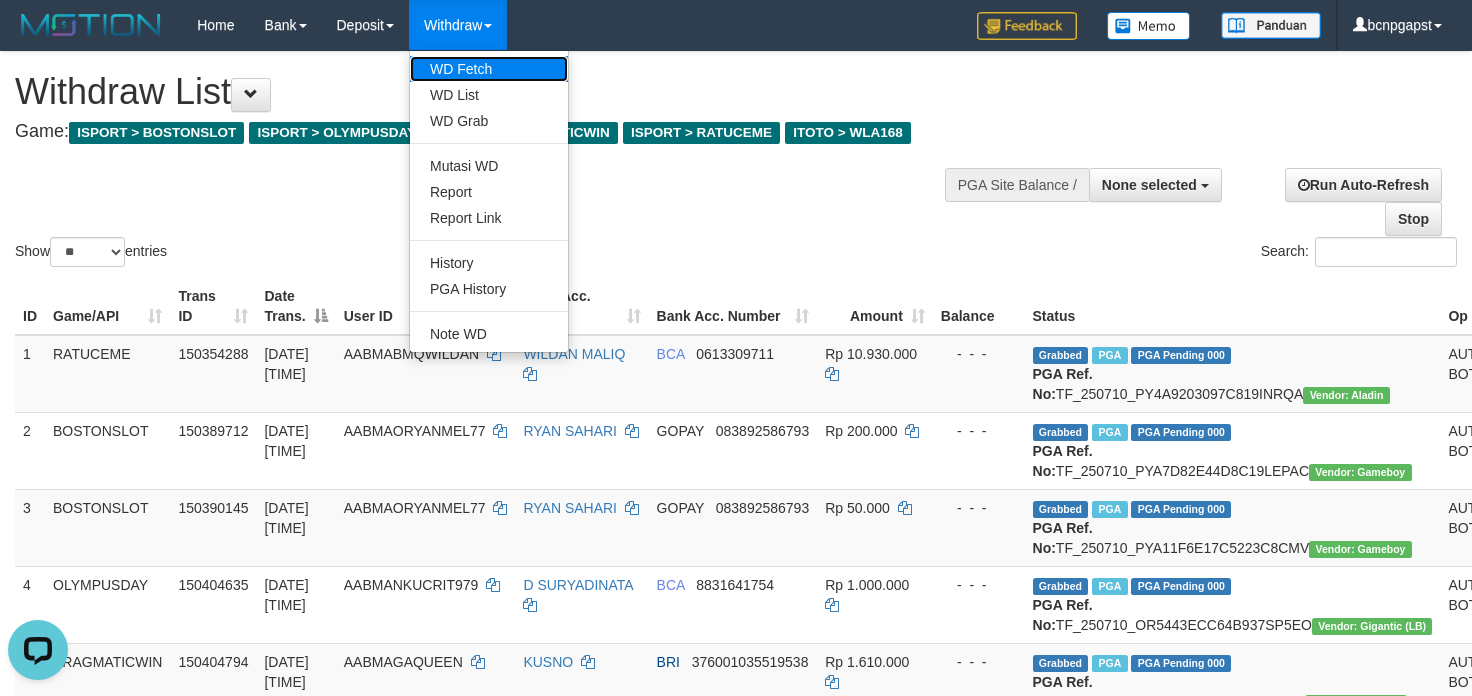 click on "WD Fetch" at bounding box center (489, 69) 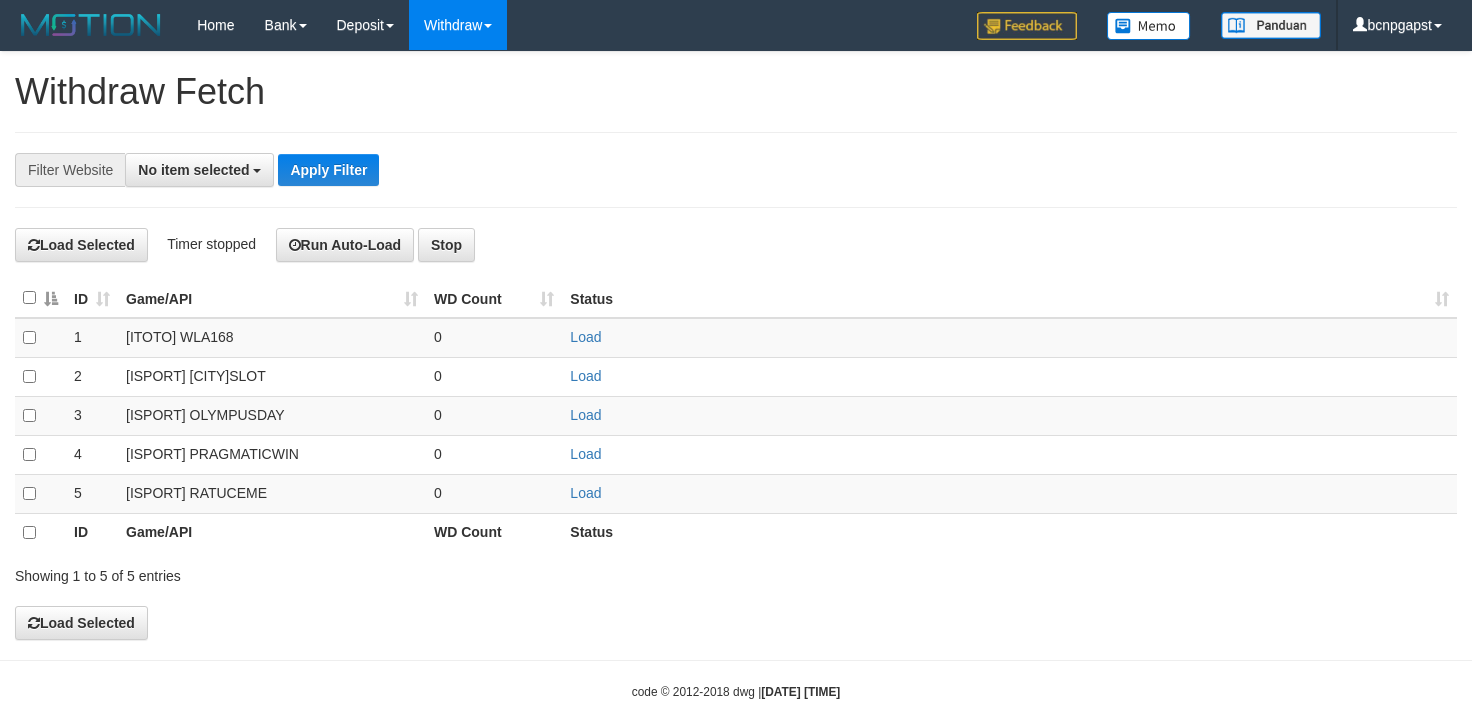 select 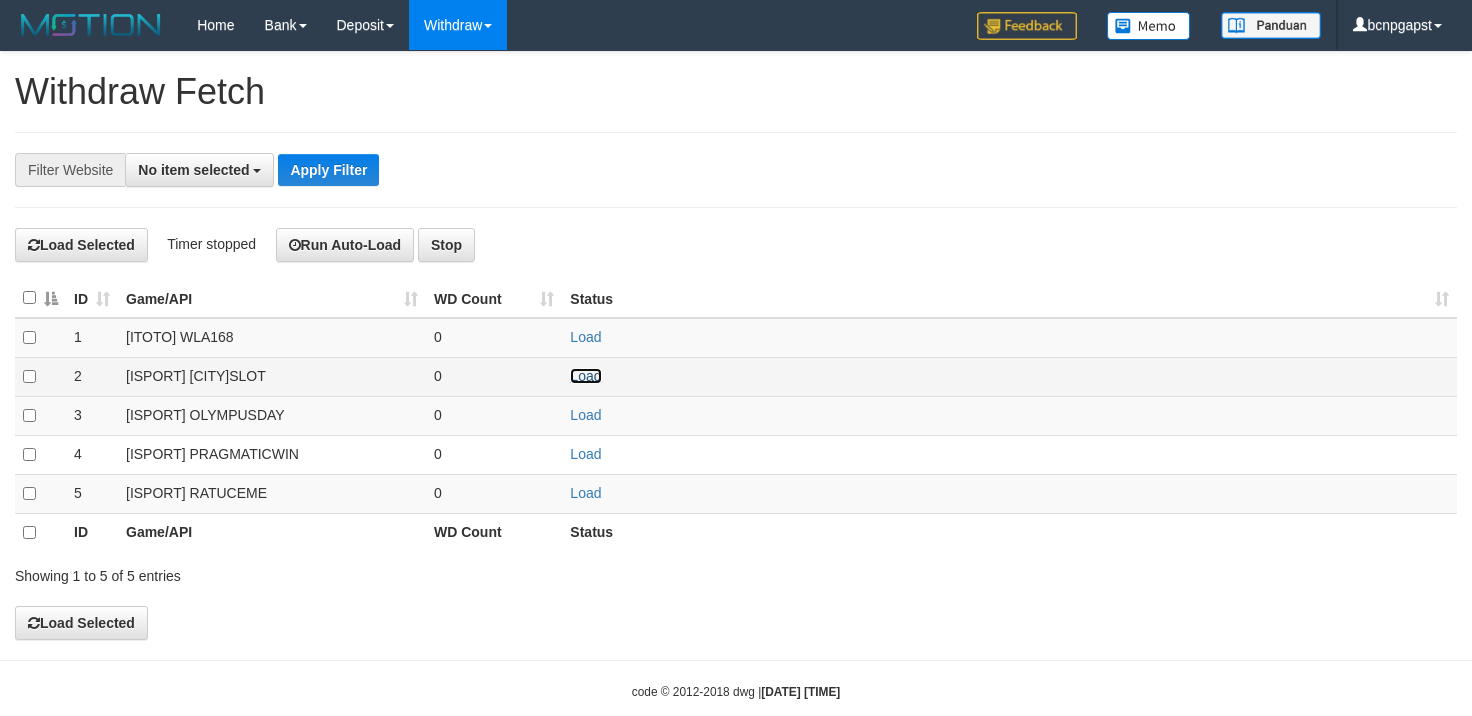 click on "Load" at bounding box center (585, 376) 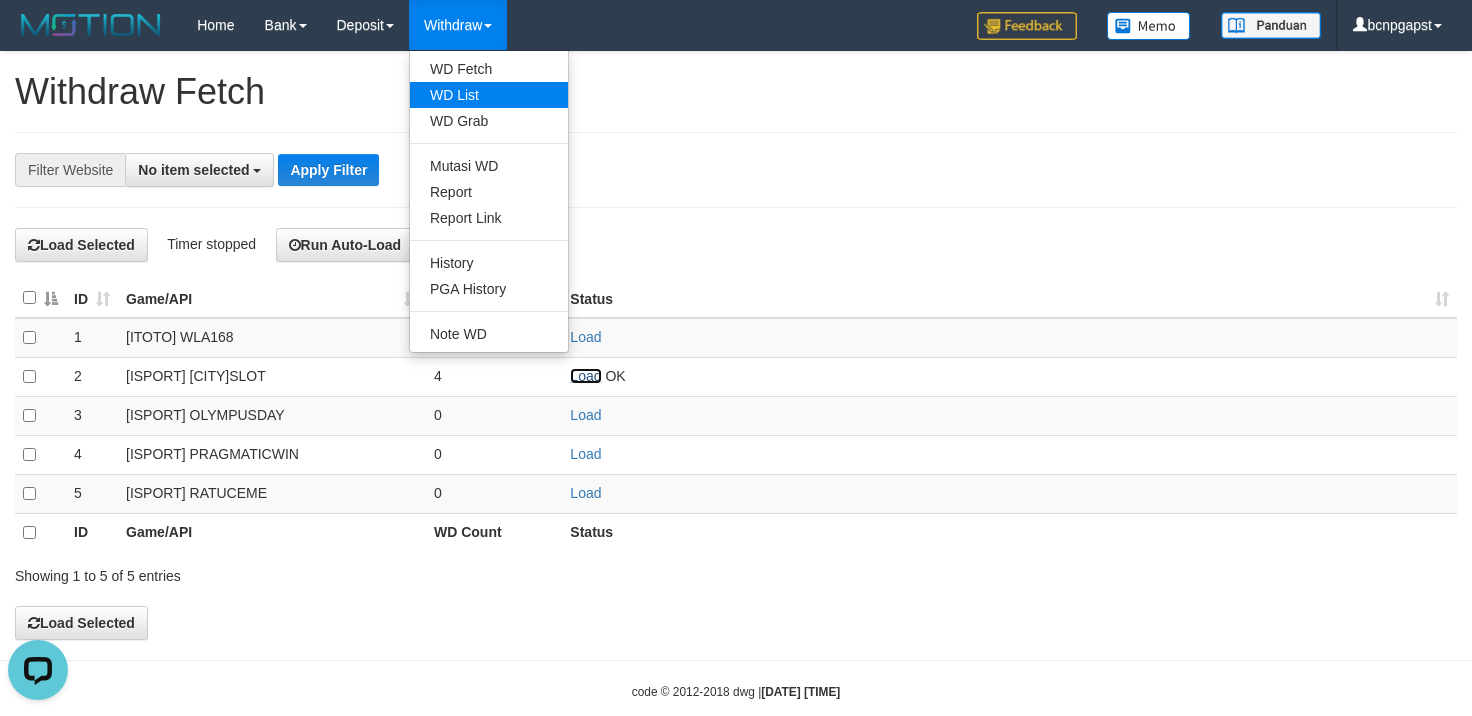 scroll, scrollTop: 0, scrollLeft: 0, axis: both 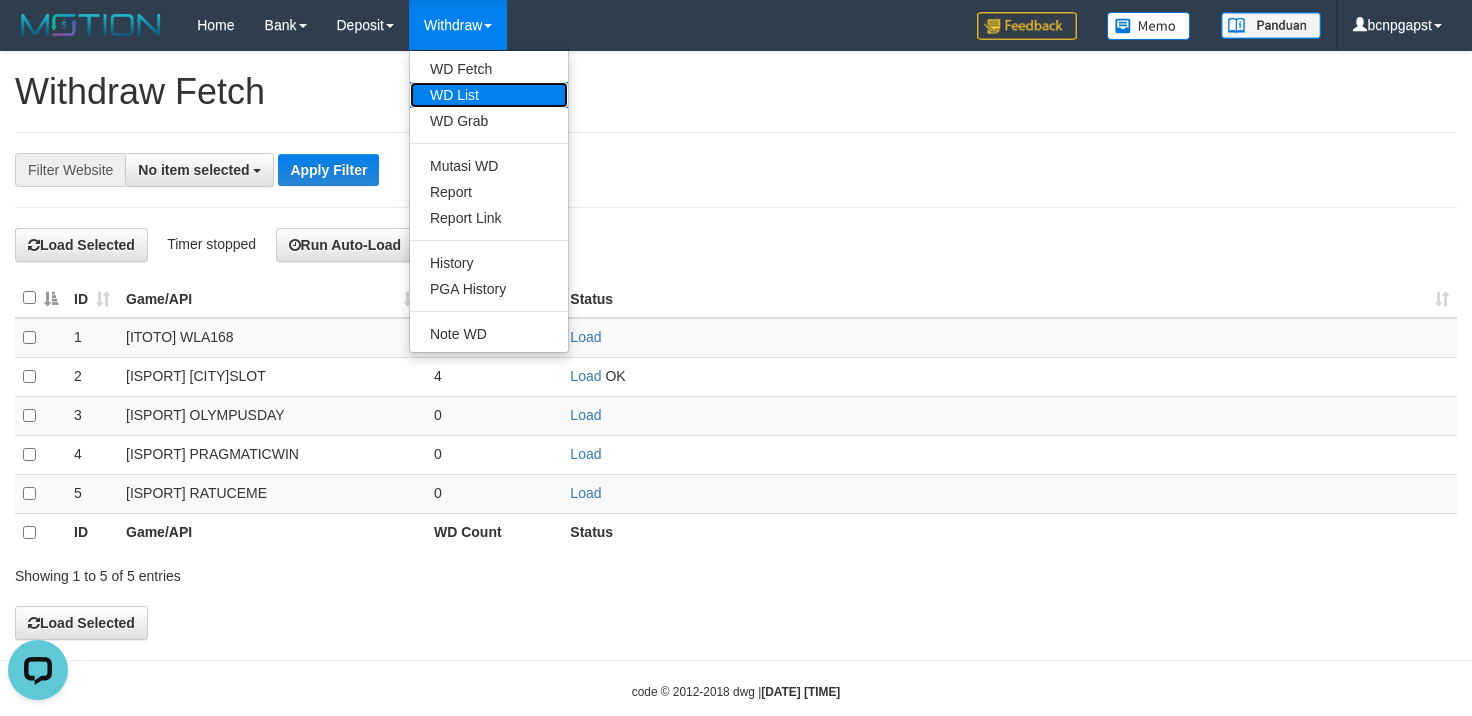 click on "WD List" at bounding box center (489, 95) 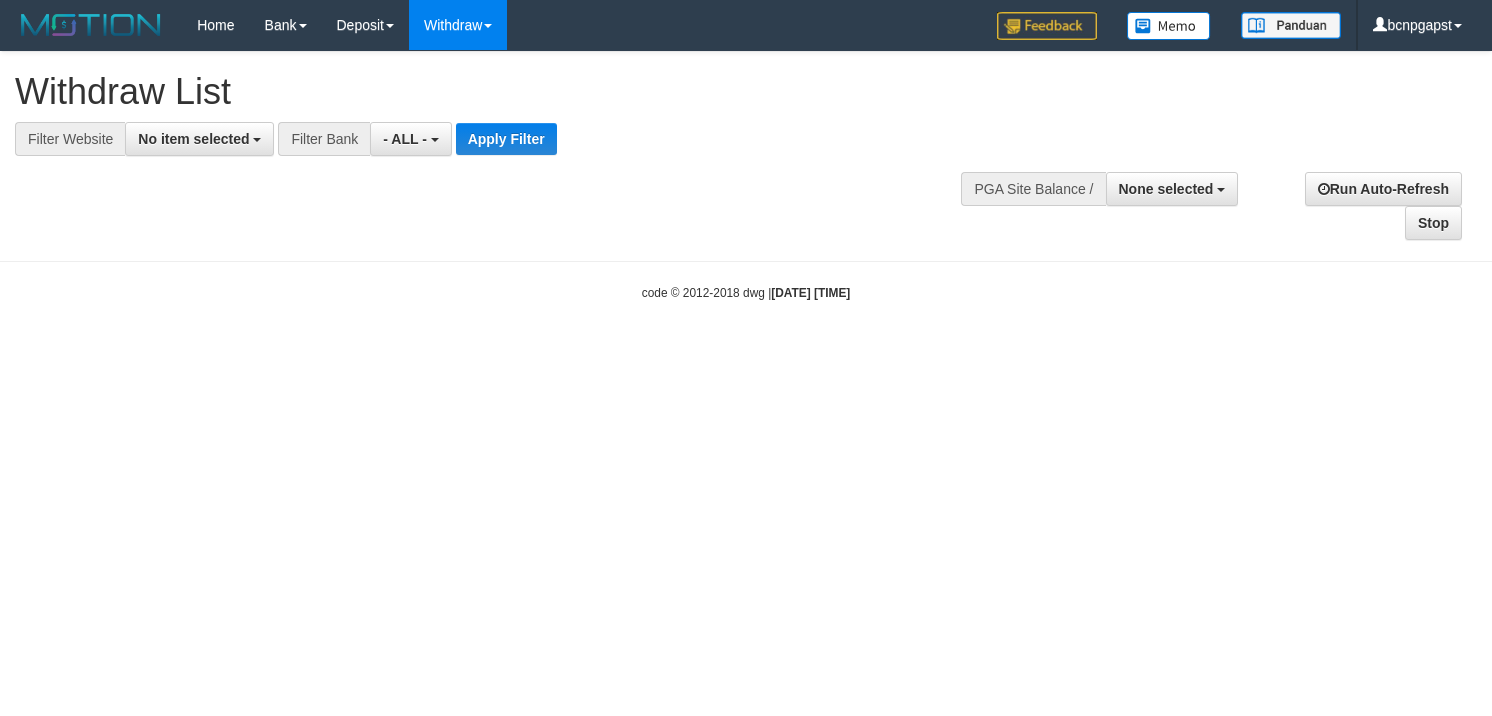 select 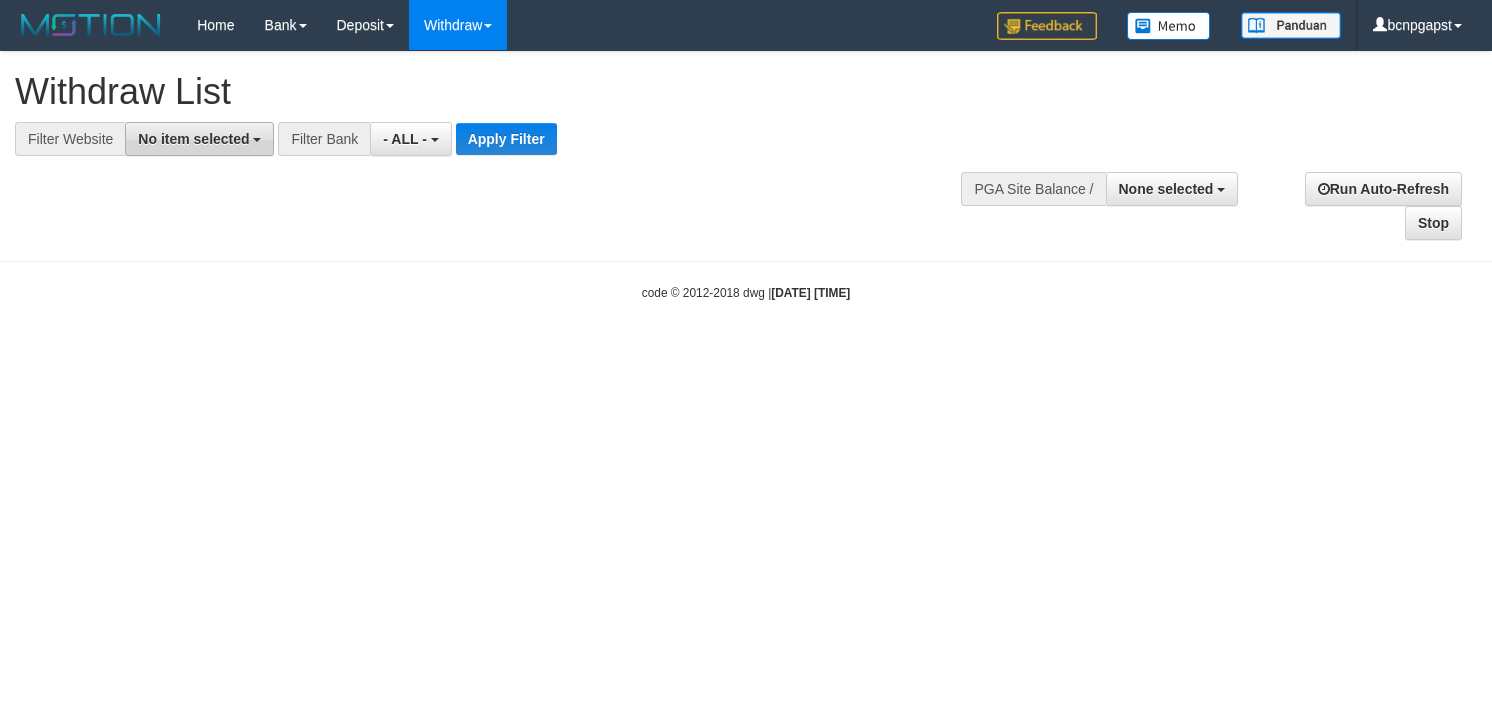 click on "No item selected" at bounding box center [199, 139] 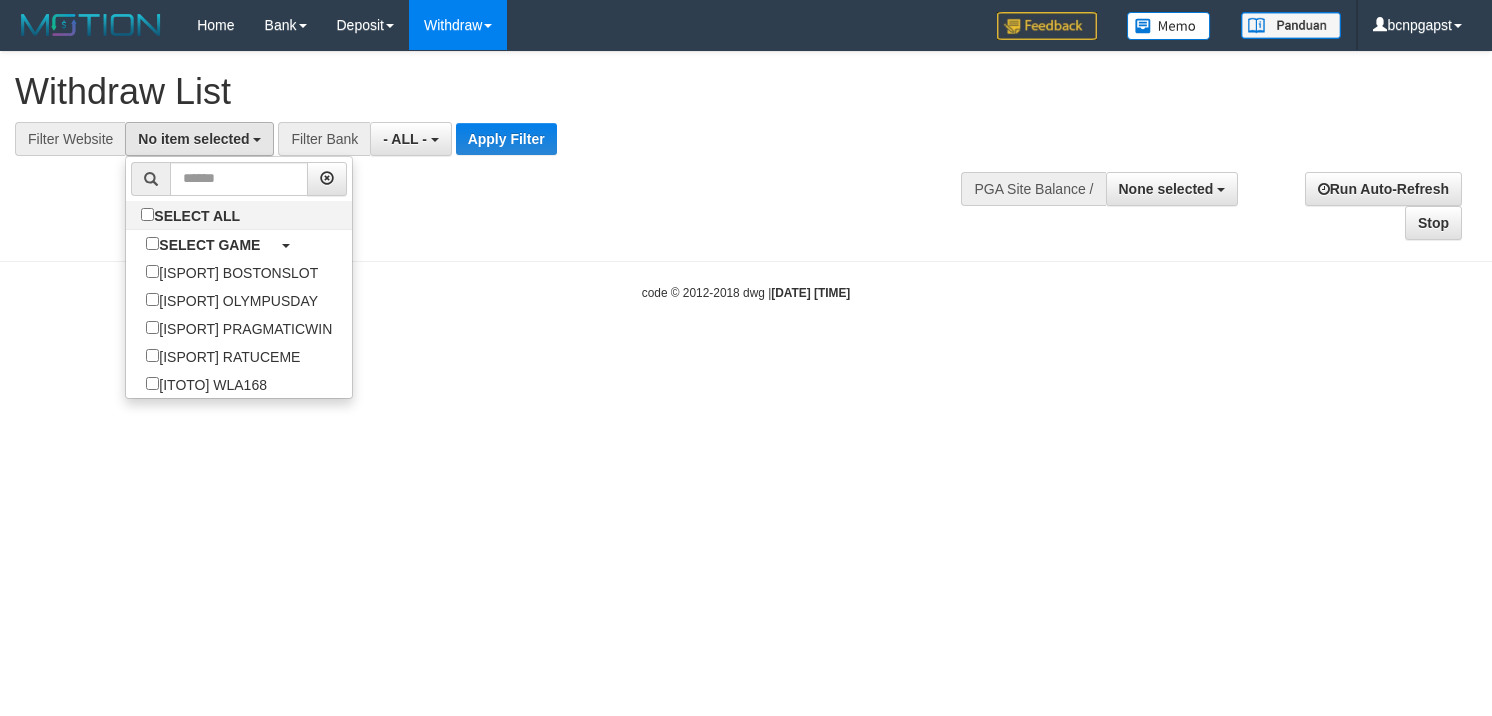 click on "SELECT ALL  SELECT GAME
[ISPORT] BOSTONSLOT
[ISPORT] OLYMPUSDAY
[ISPORT] PRAGMATICWIN
[ISPORT] RATUCEME
[ITOTO] WLA168" at bounding box center (239, 277) 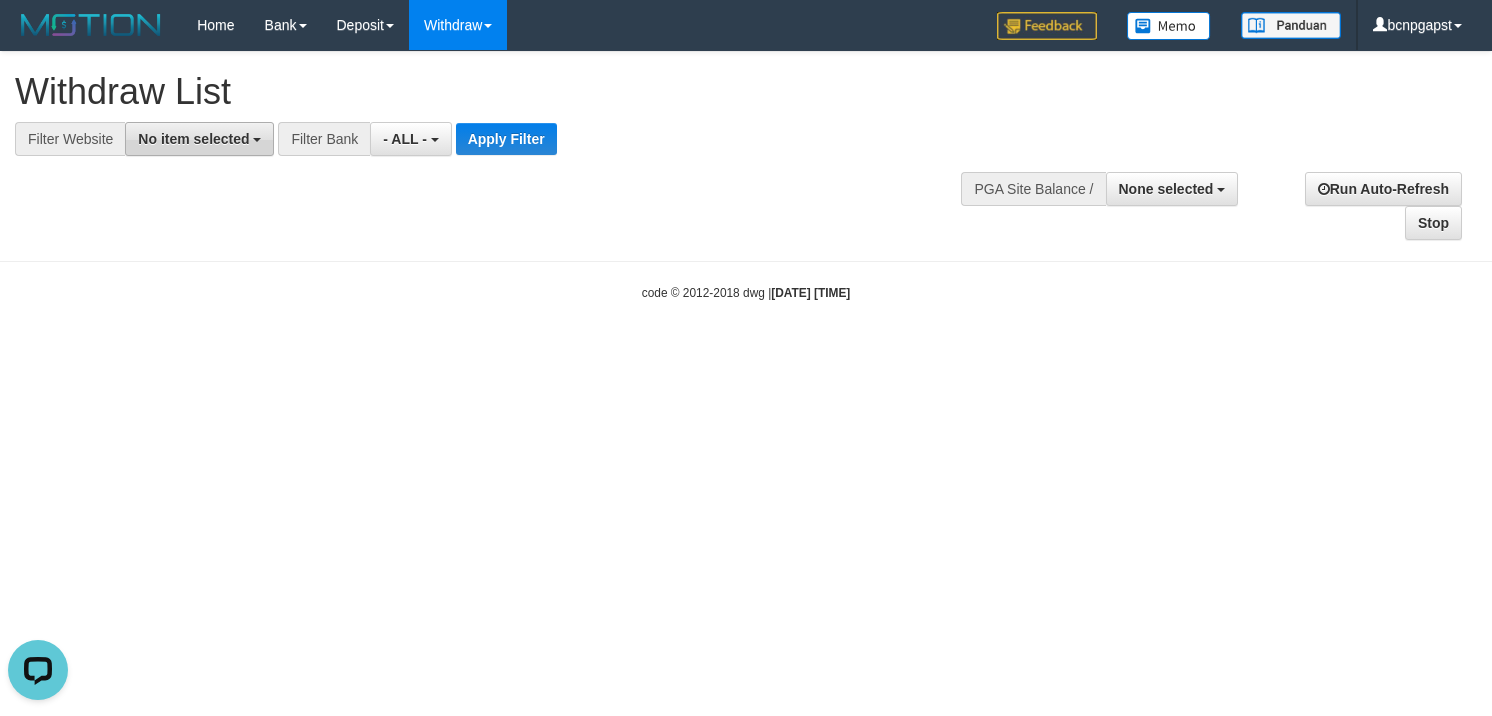 scroll, scrollTop: 0, scrollLeft: 0, axis: both 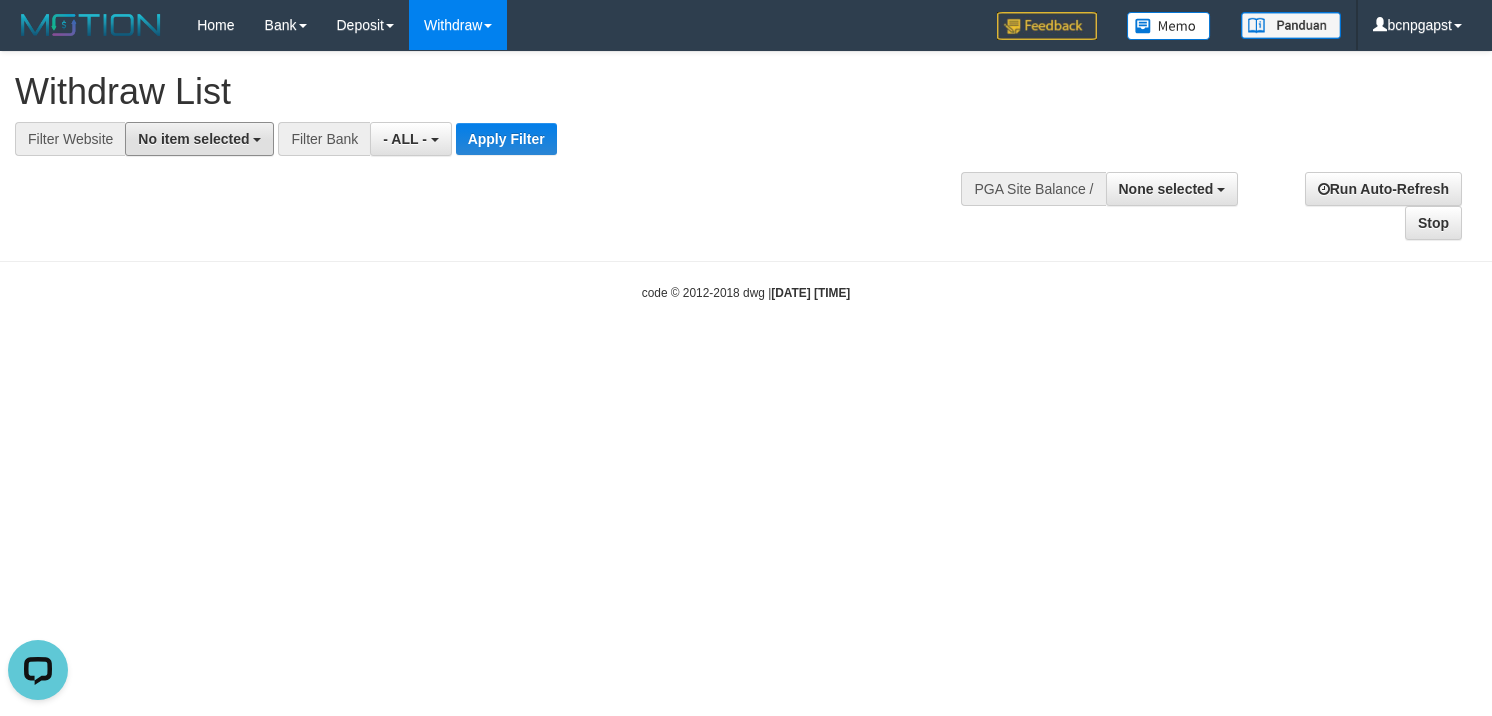 drag, startPoint x: 240, startPoint y: 141, endPoint x: 234, endPoint y: 212, distance: 71.25307 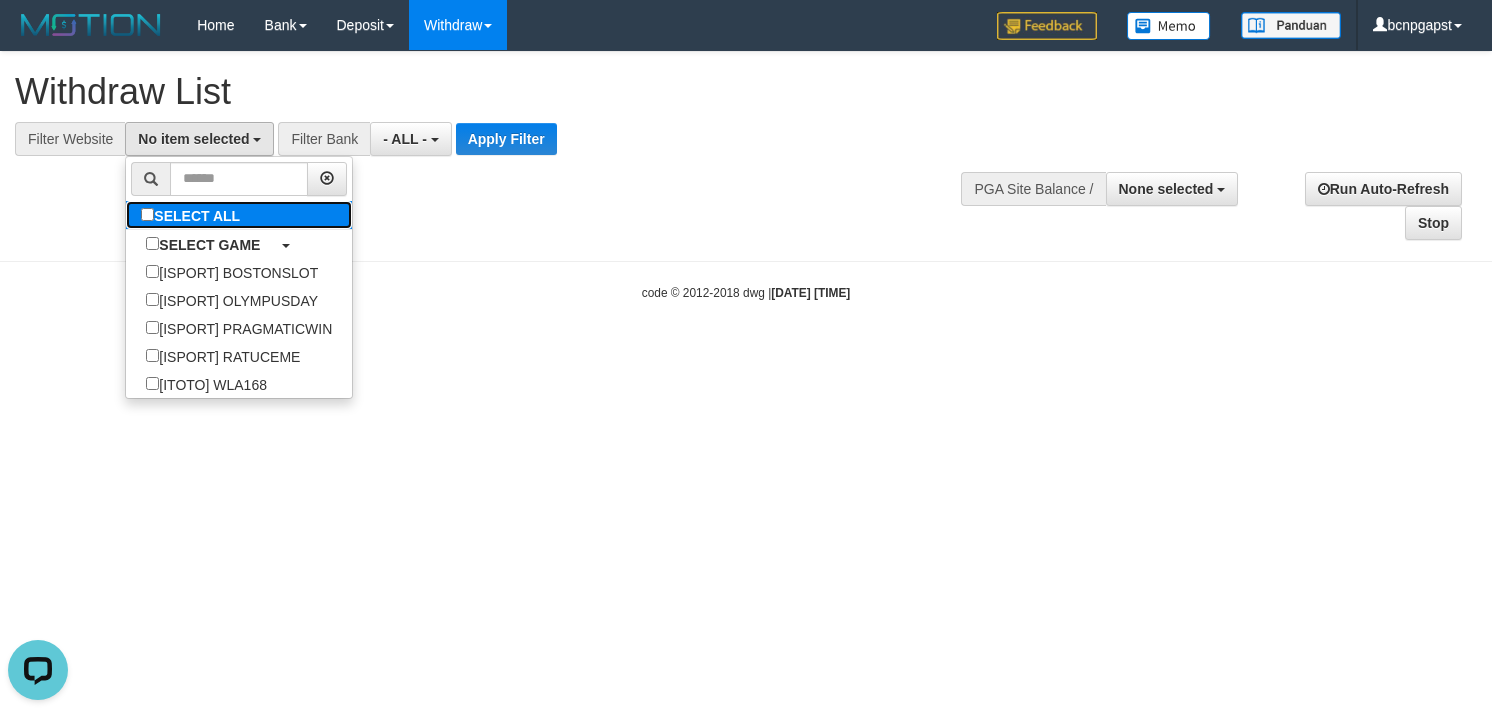 click on "SELECT ALL" at bounding box center (193, 215) 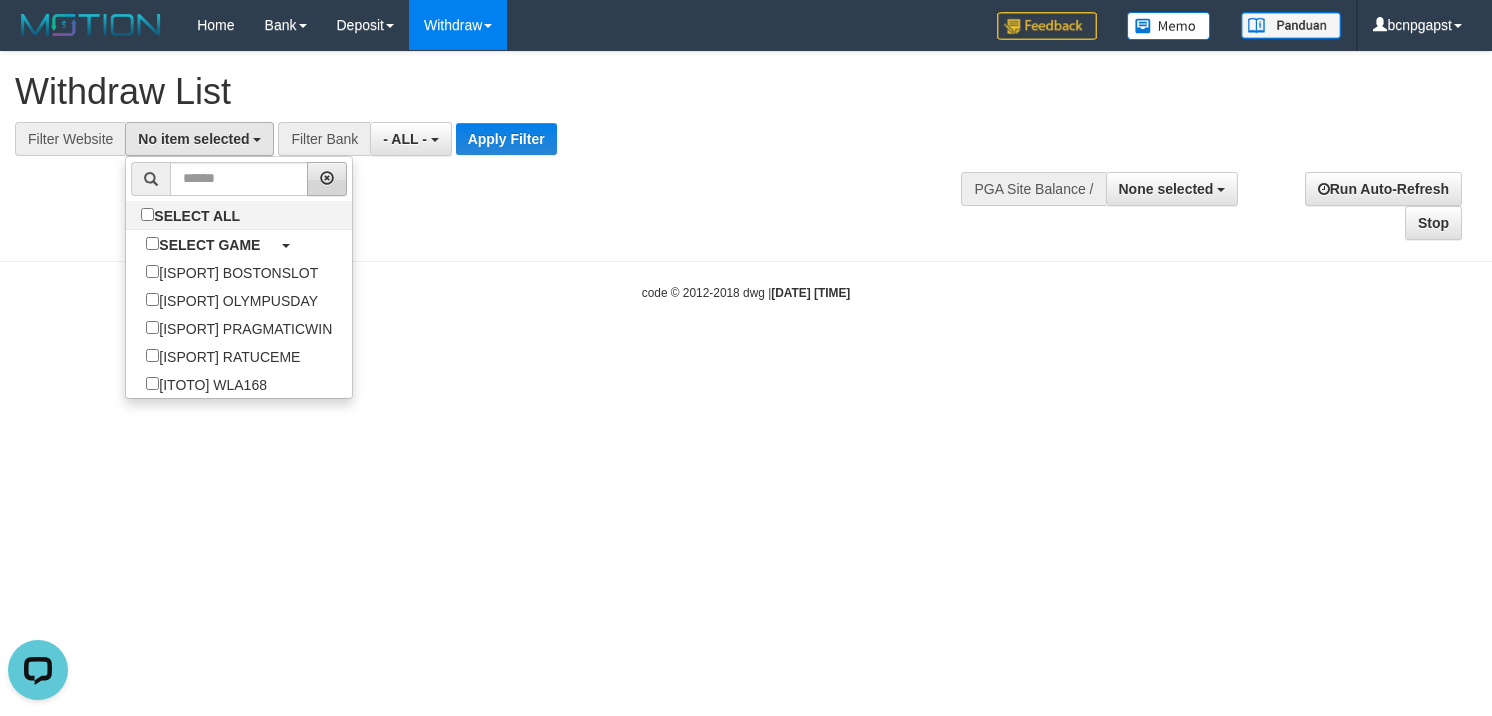 select on "****" 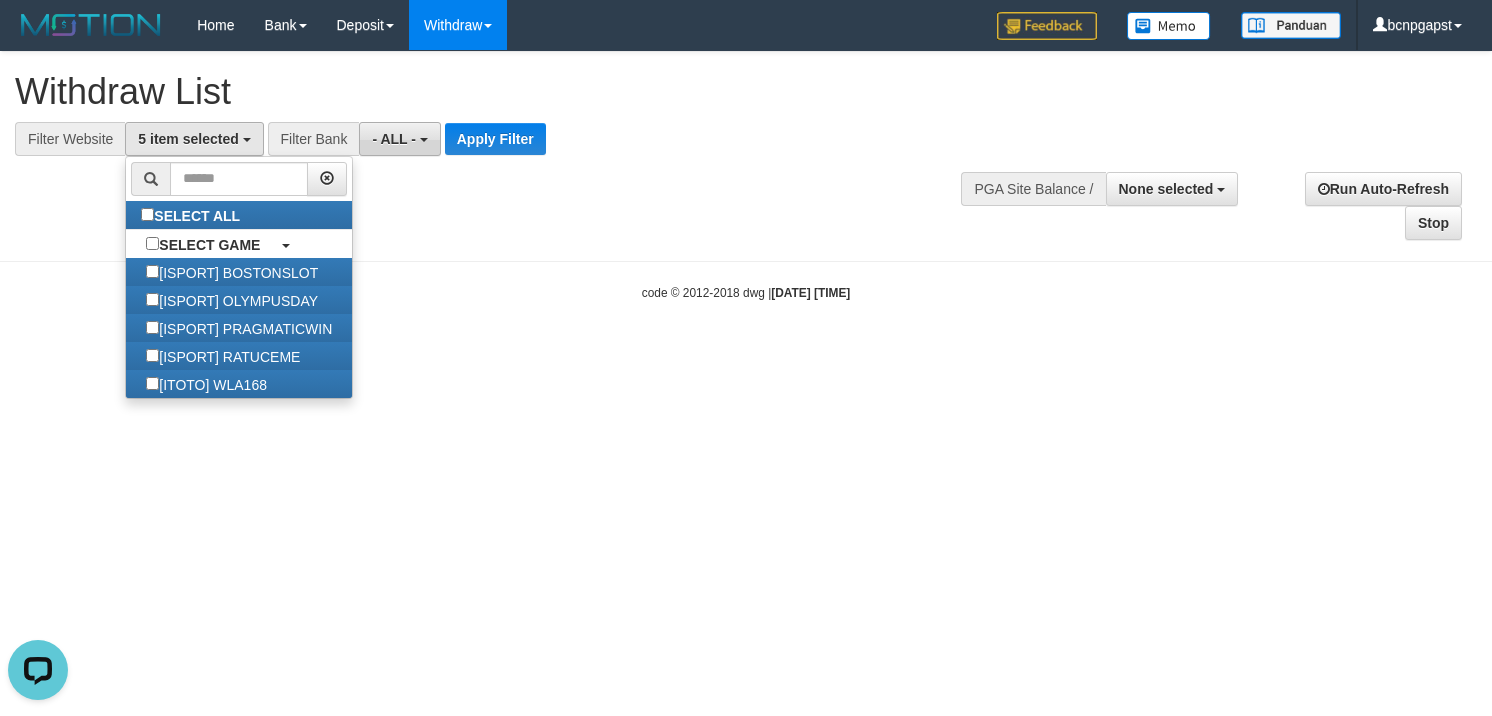 click on "- ALL -" at bounding box center [399, 139] 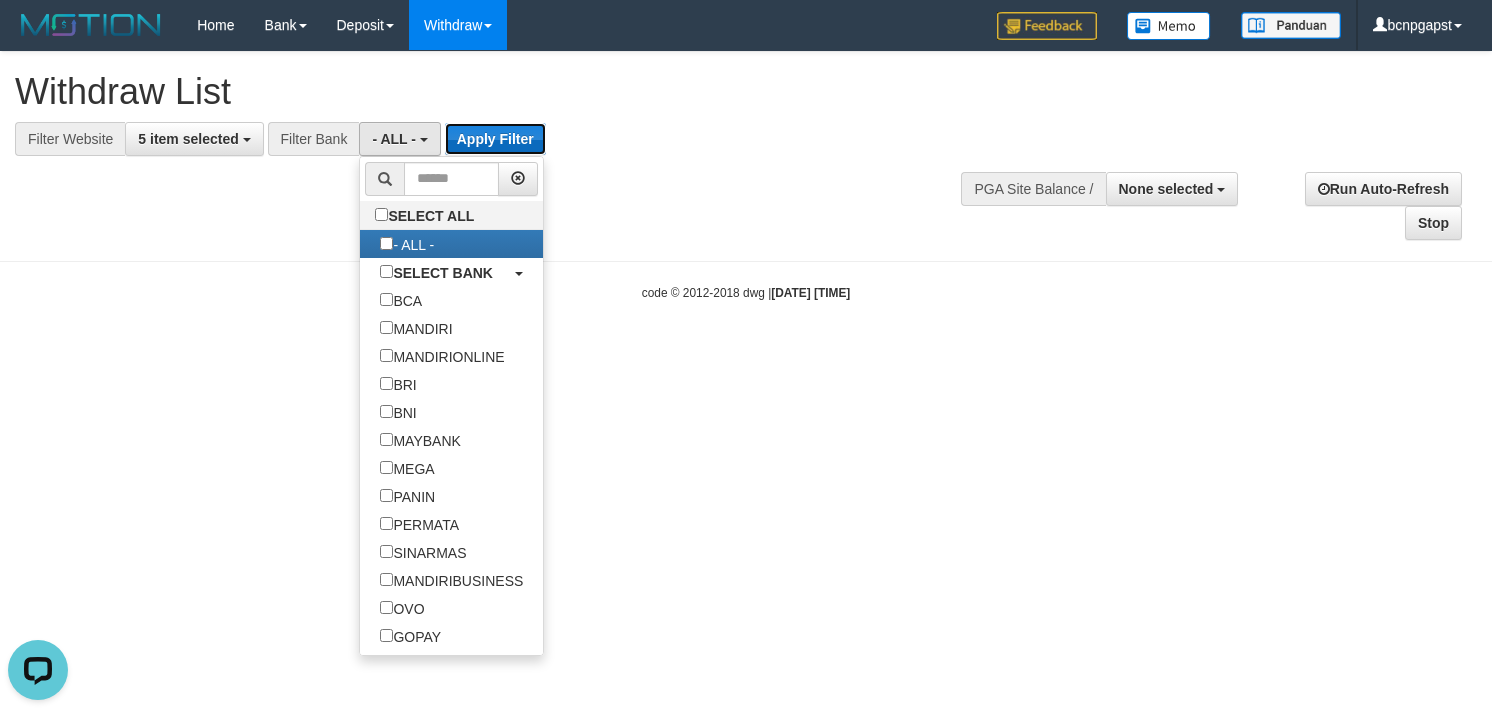 click on "Apply Filter" at bounding box center [495, 139] 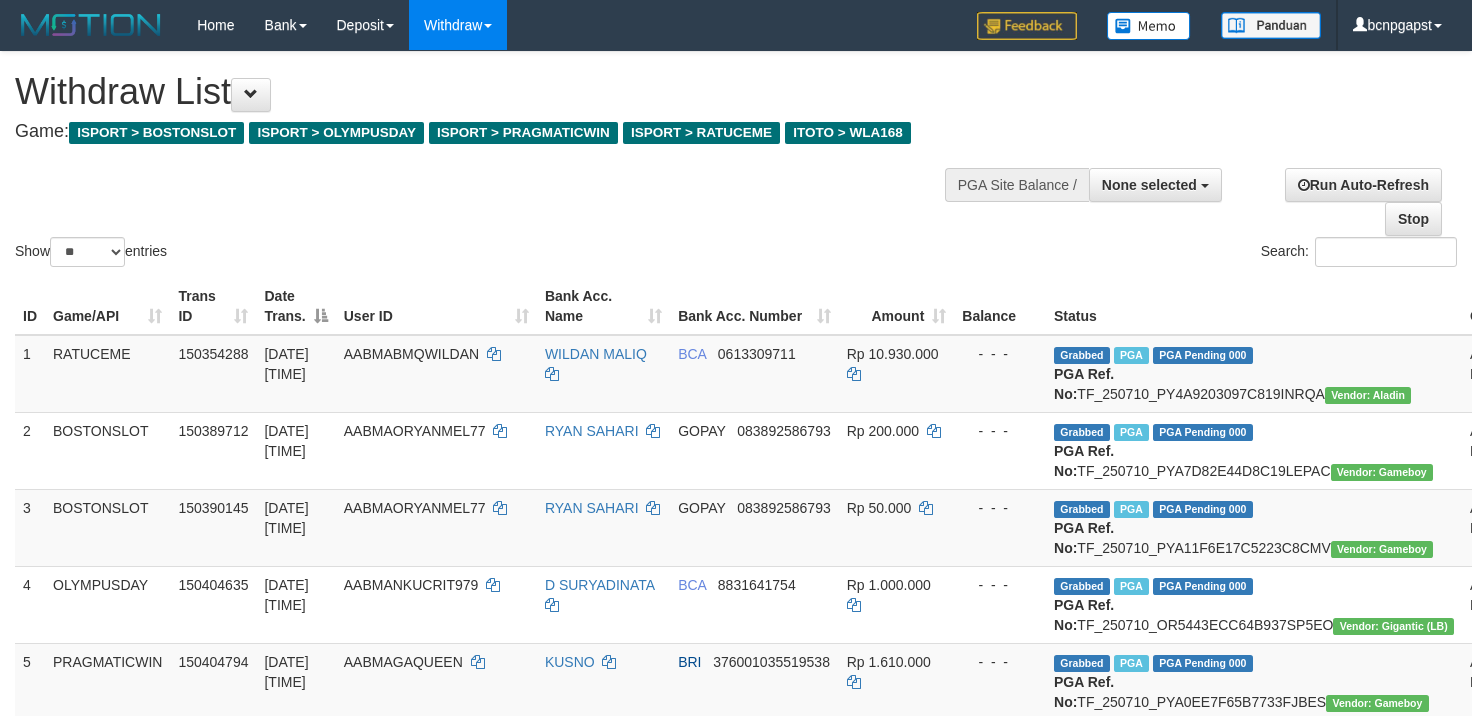 select 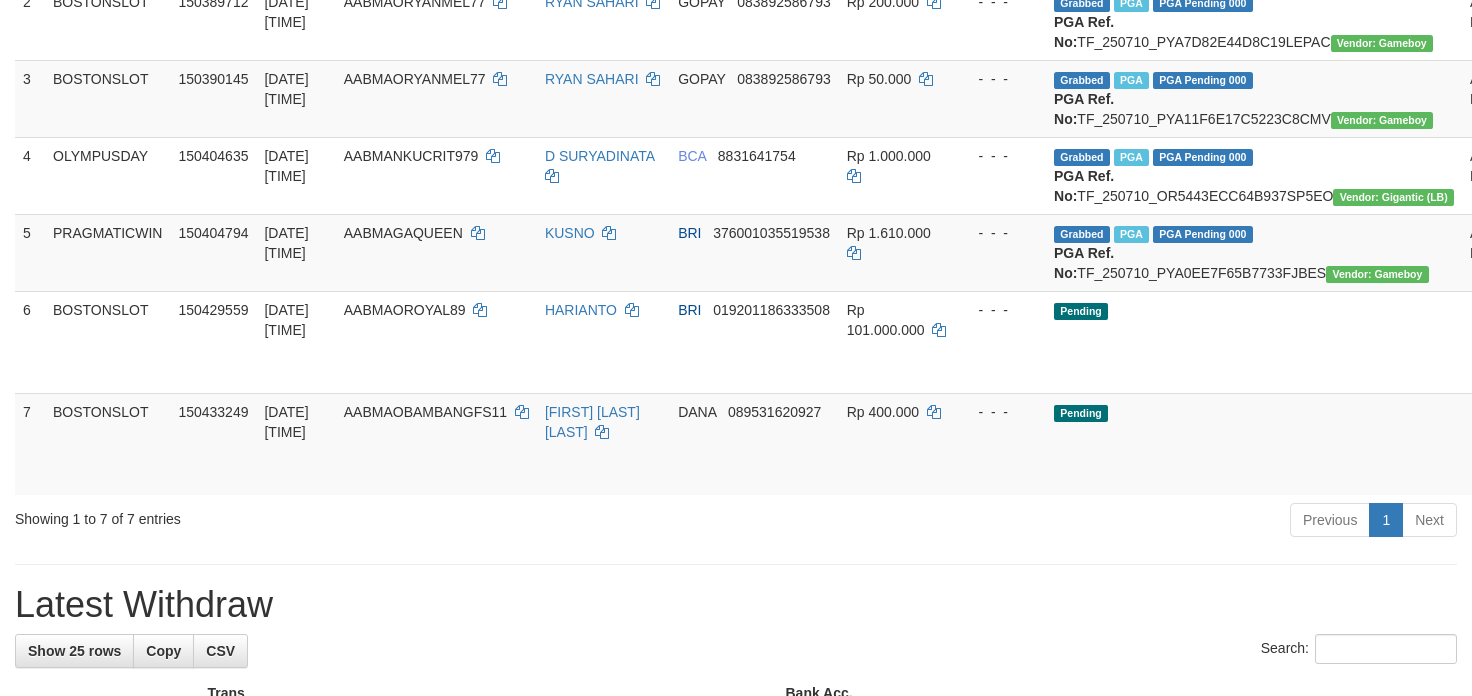 scroll, scrollTop: 444, scrollLeft: 0, axis: vertical 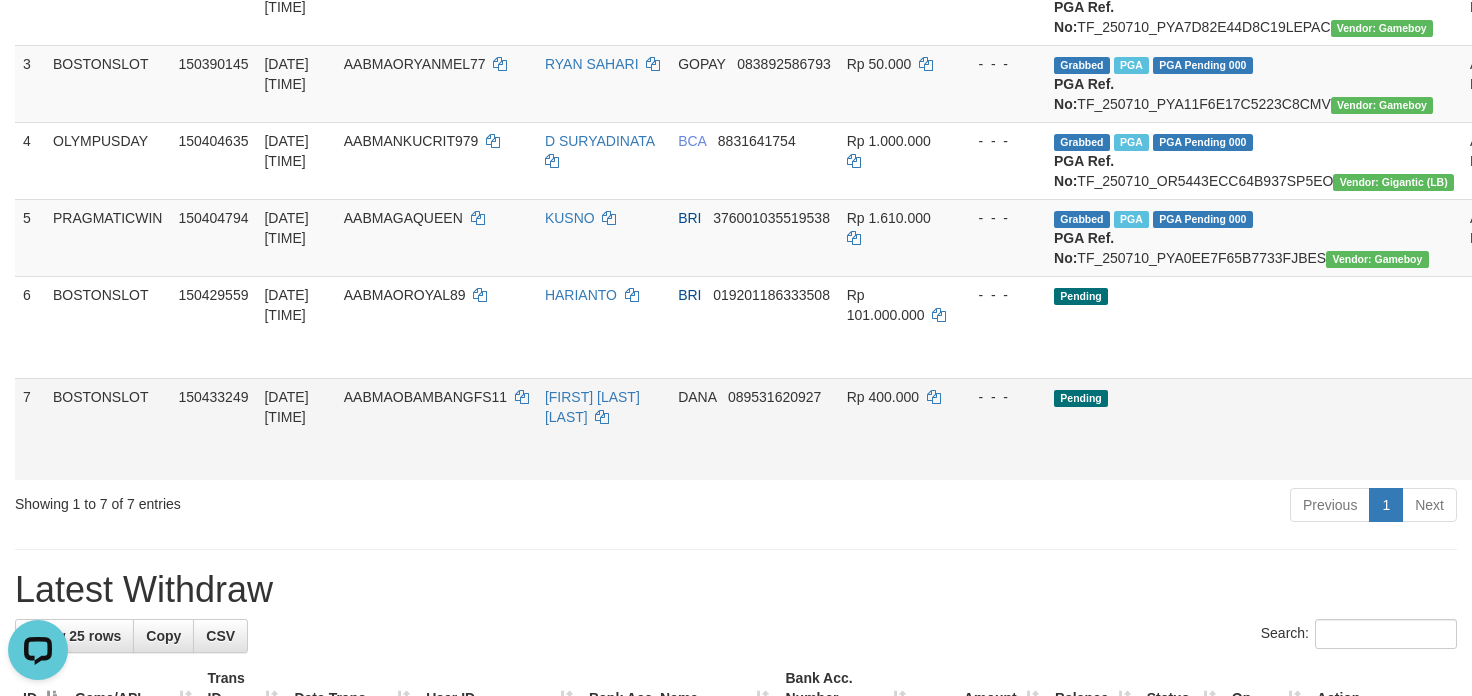 click on "Send PGA" at bounding box center [1569, 452] 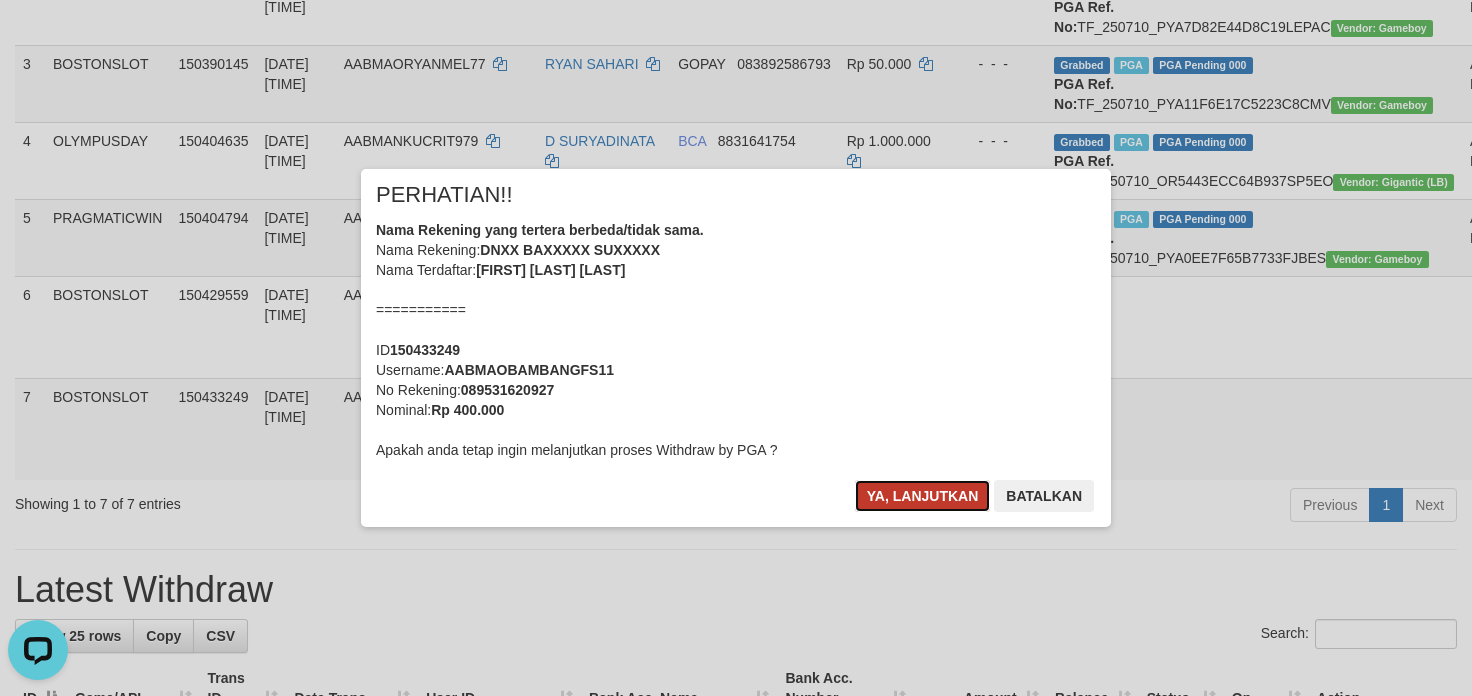 click on "Ya, lanjutkan" at bounding box center (923, 496) 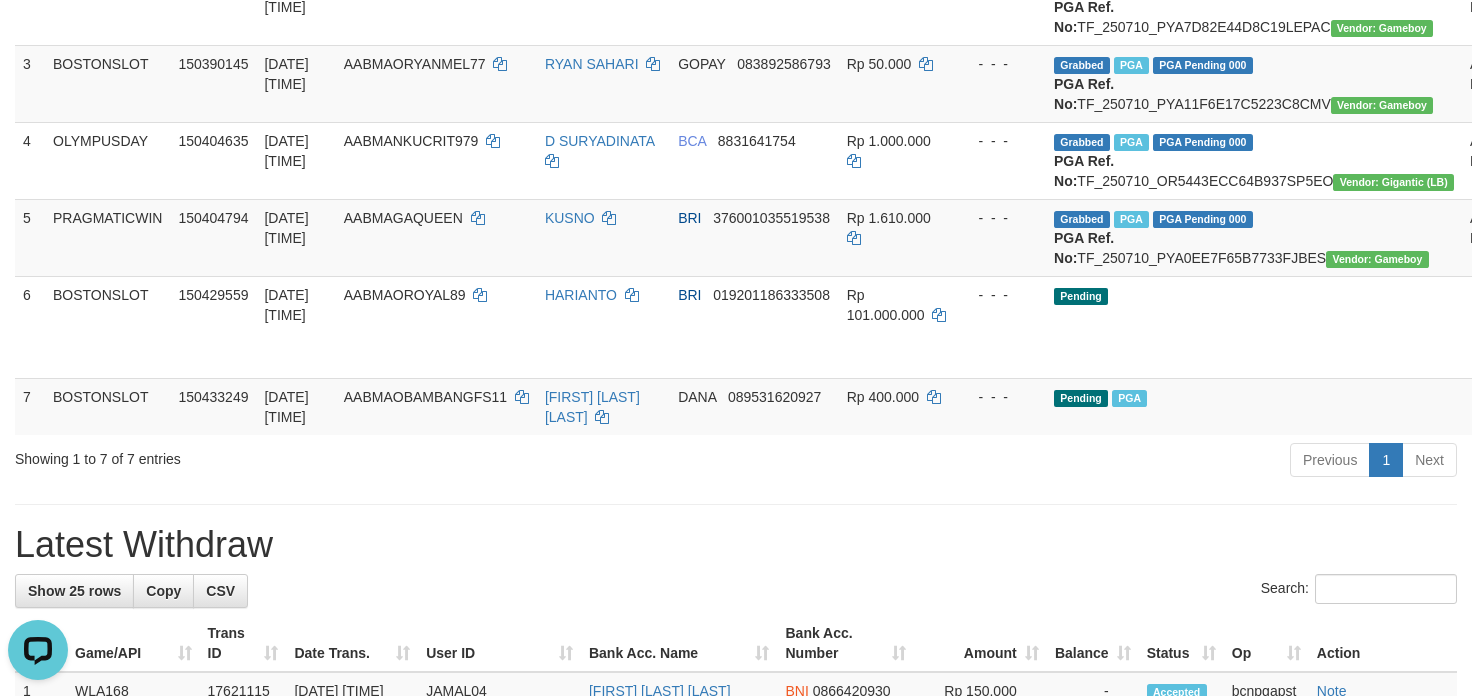 click on "Previous 1 Next" at bounding box center (1042, 462) 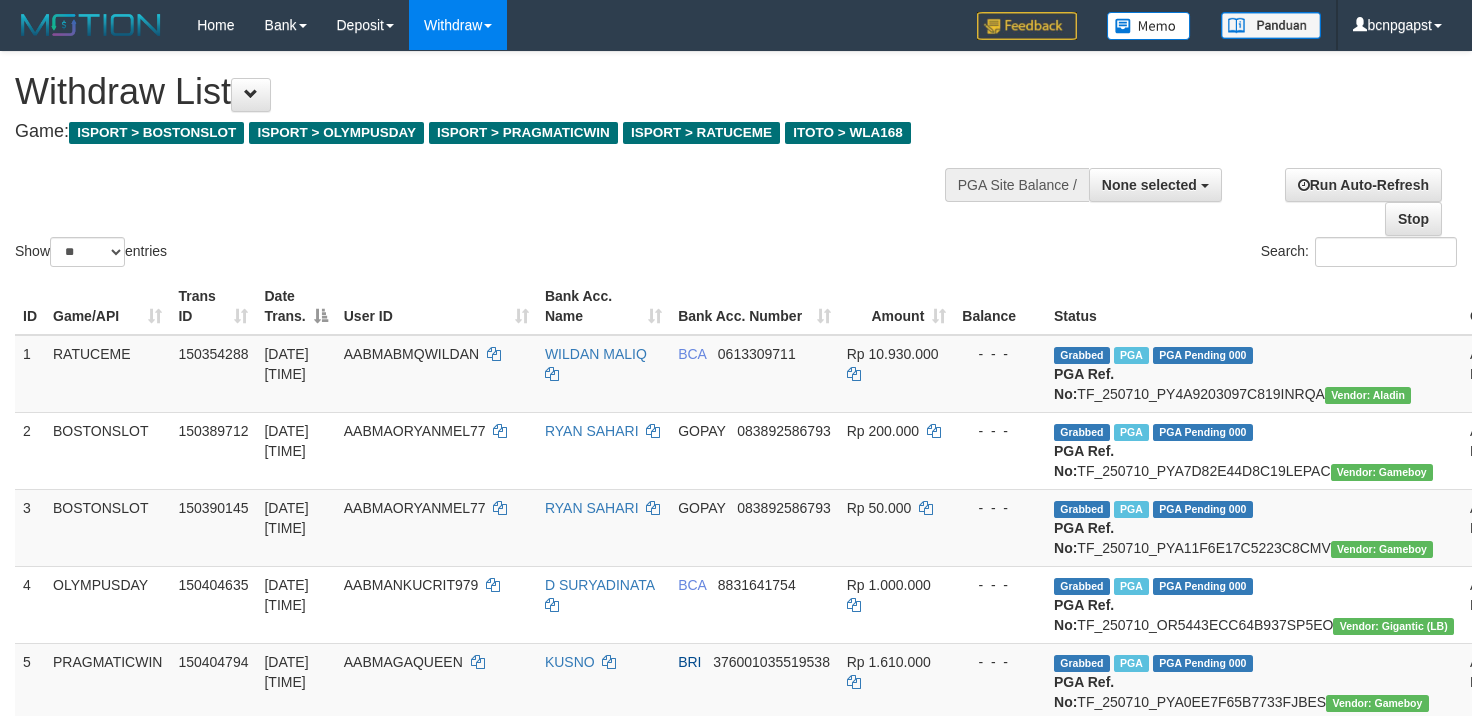select 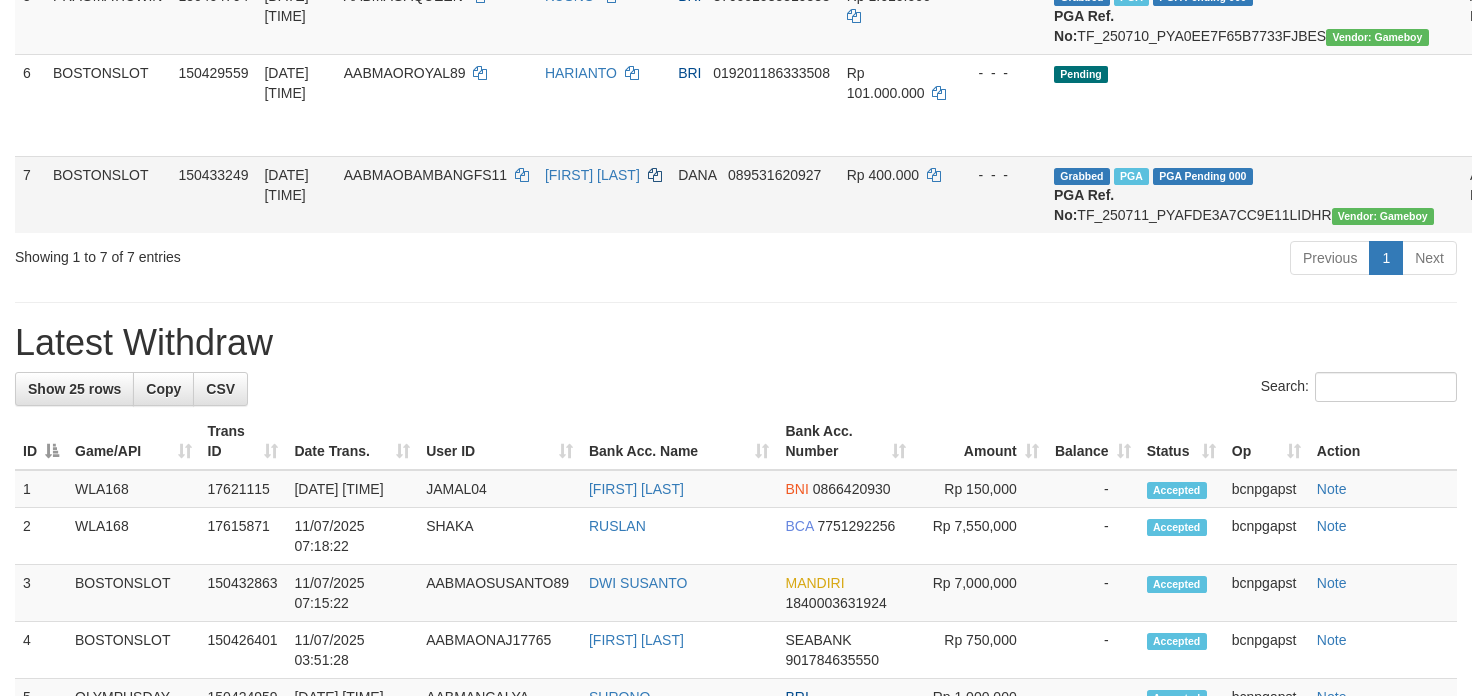 scroll, scrollTop: 504, scrollLeft: 0, axis: vertical 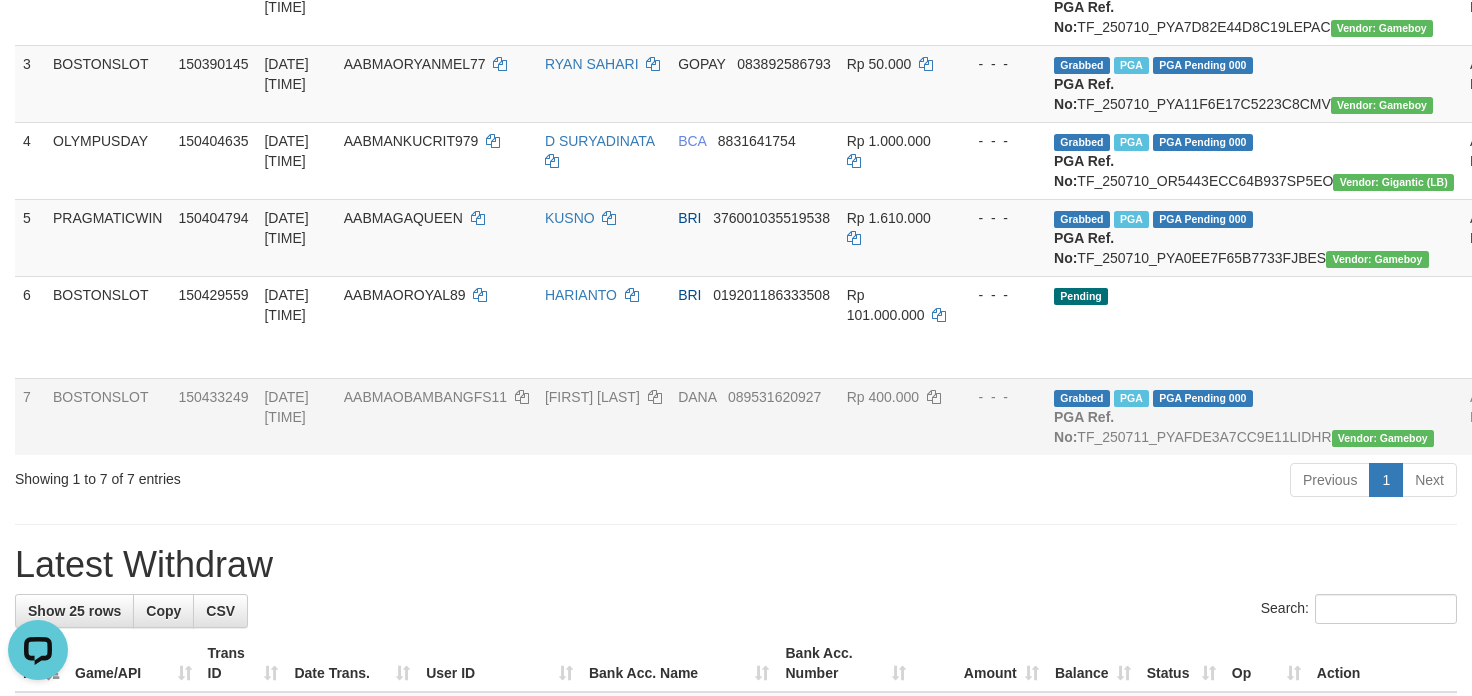 click on "DANA     089531620927" at bounding box center [754, 416] 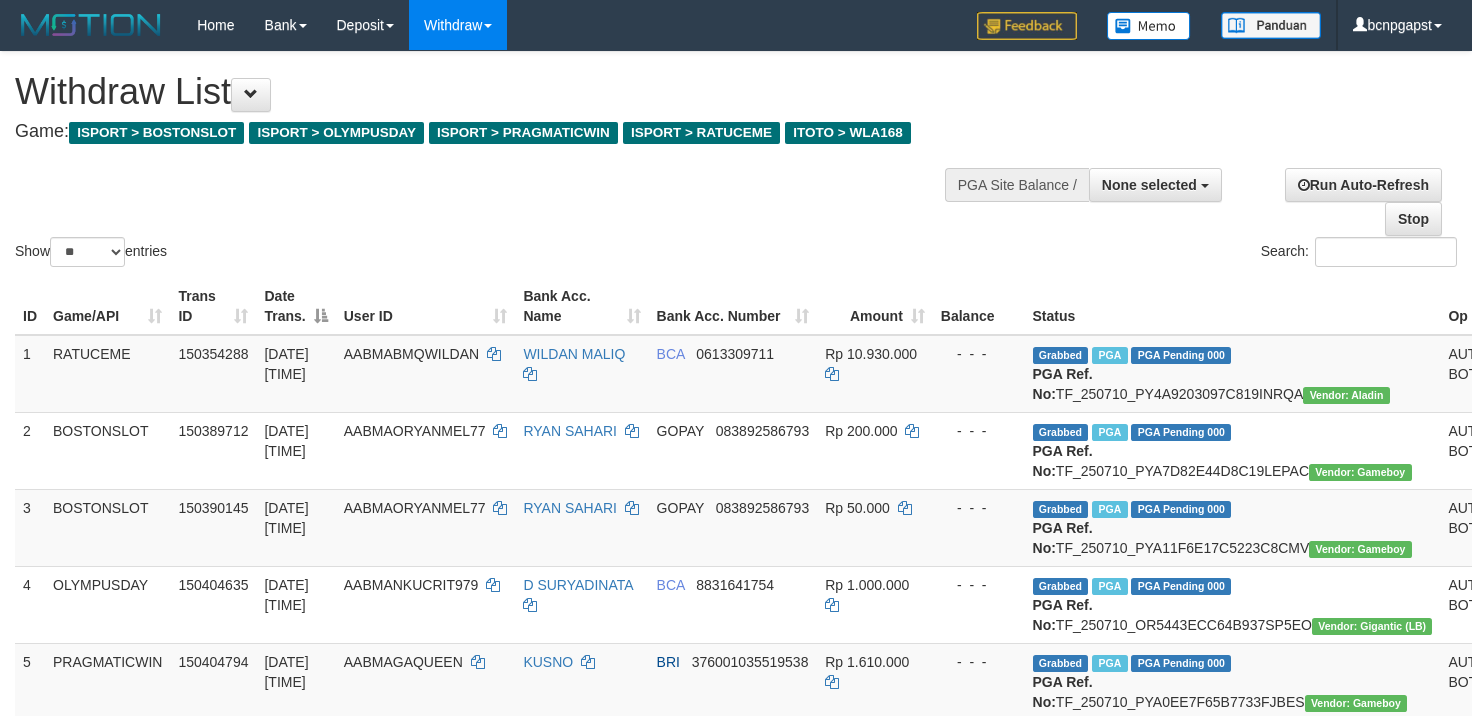 select 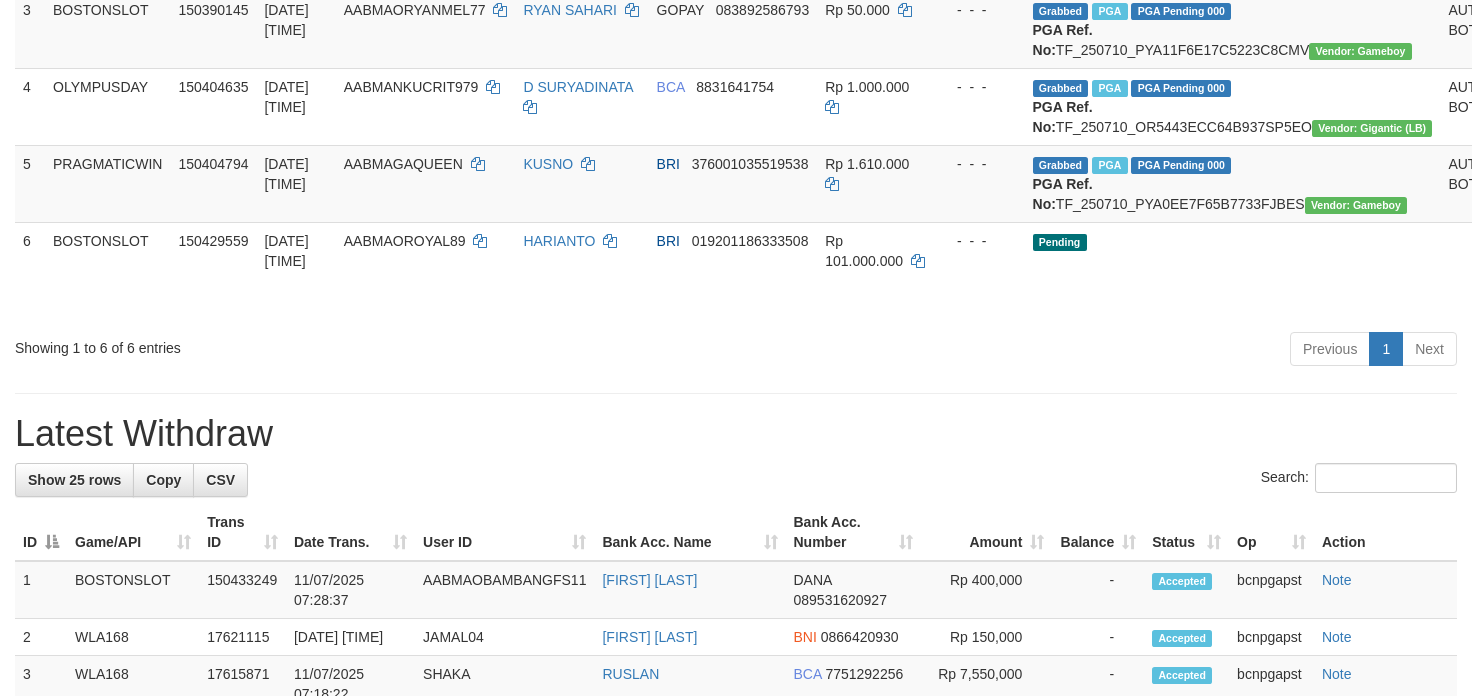scroll, scrollTop: 444, scrollLeft: 0, axis: vertical 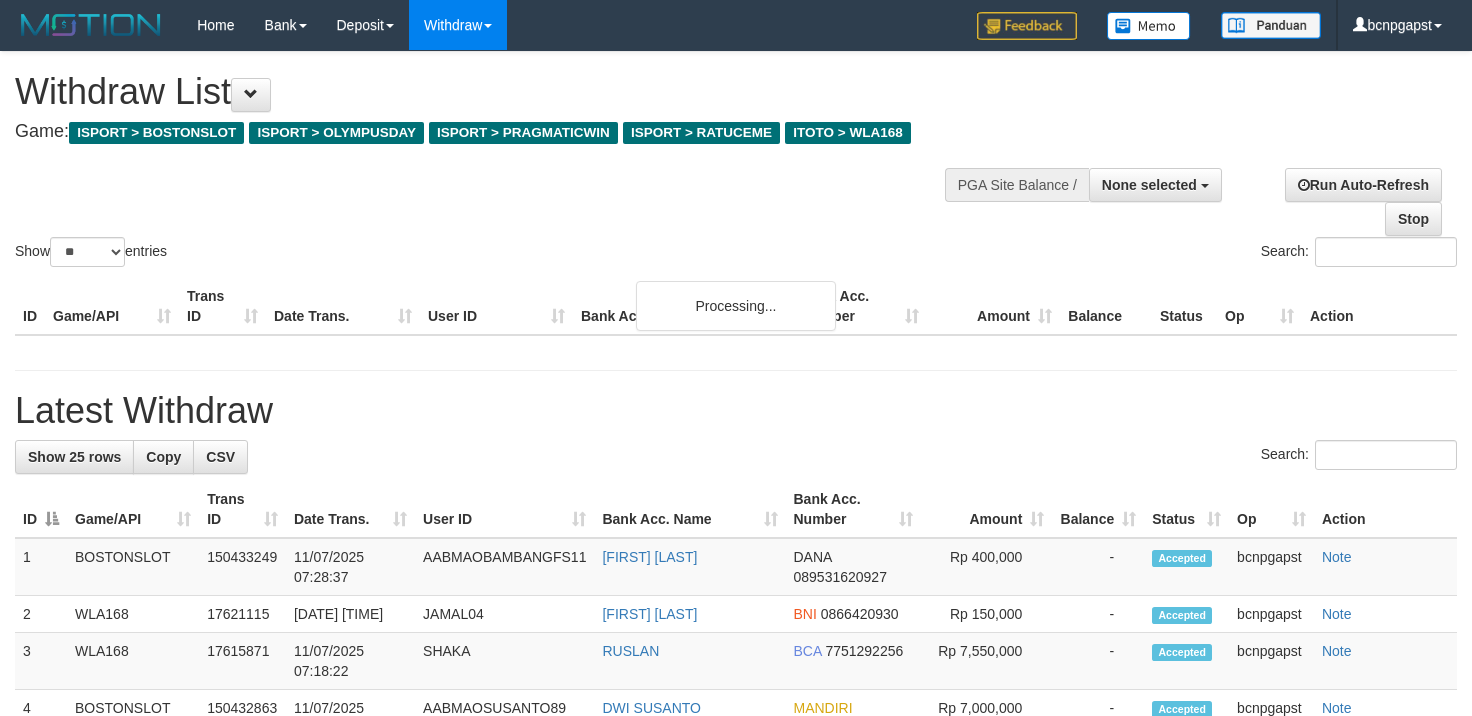 select 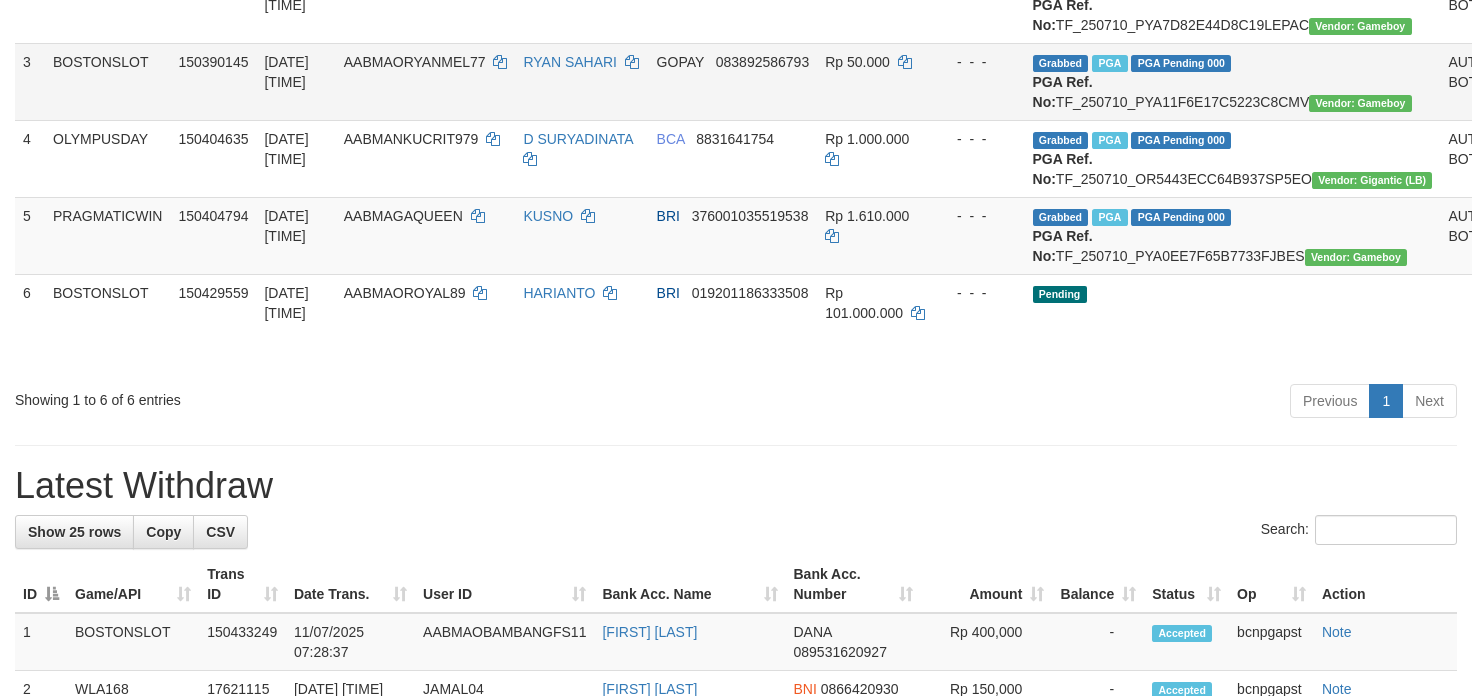 scroll, scrollTop: 498, scrollLeft: 0, axis: vertical 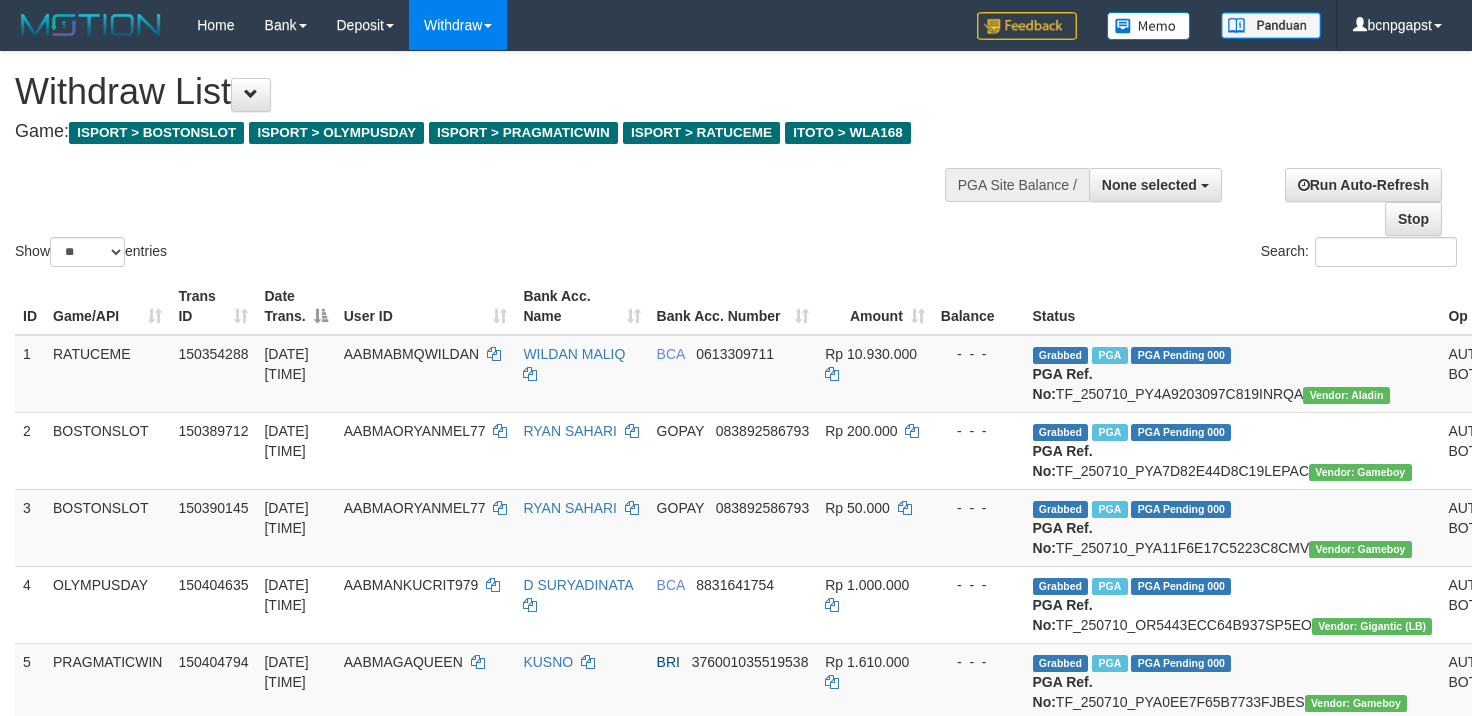 select 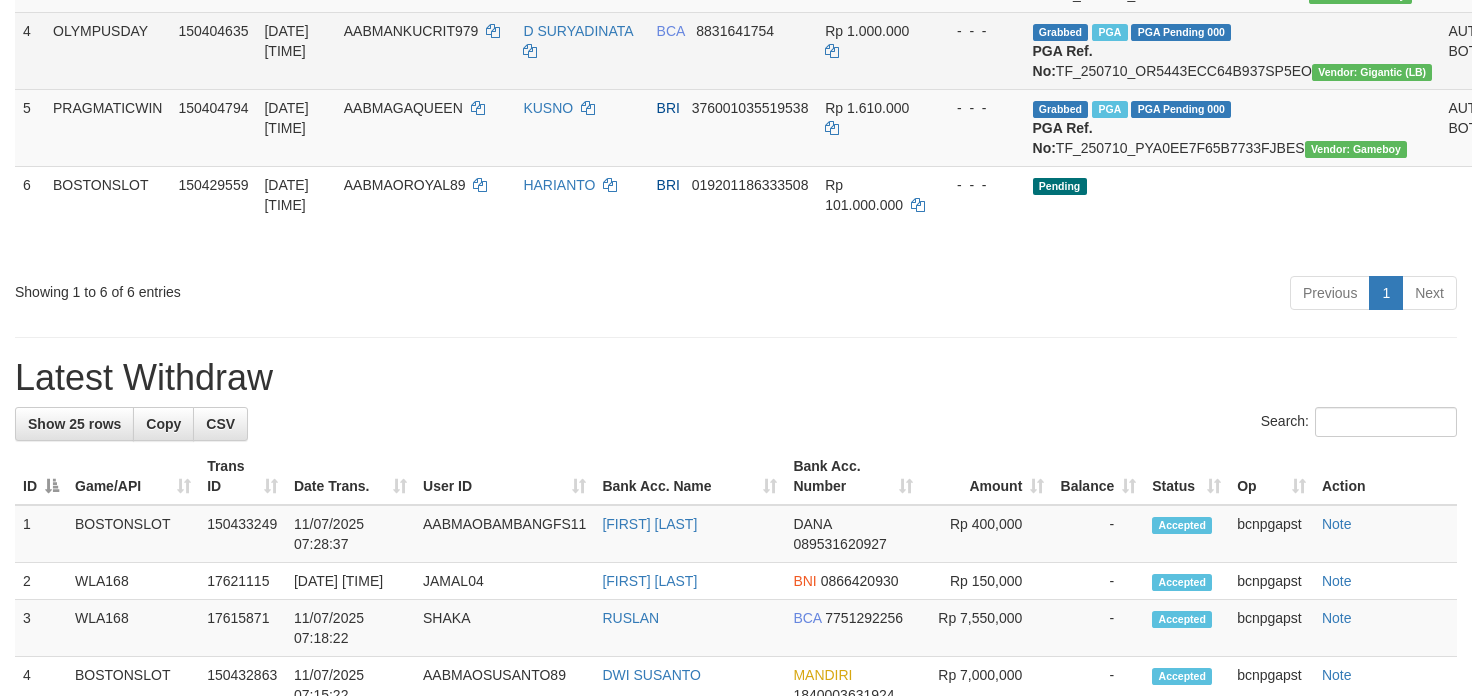scroll, scrollTop: 332, scrollLeft: 0, axis: vertical 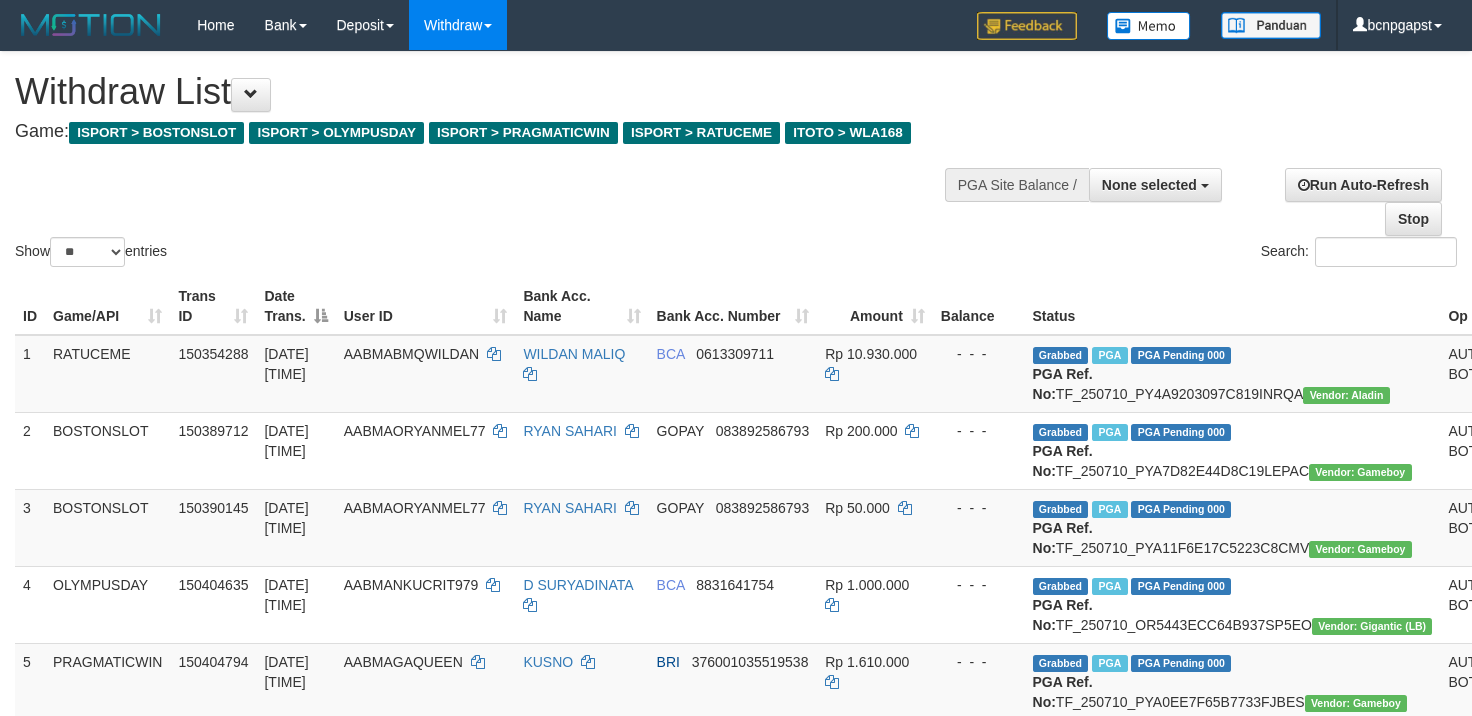 select 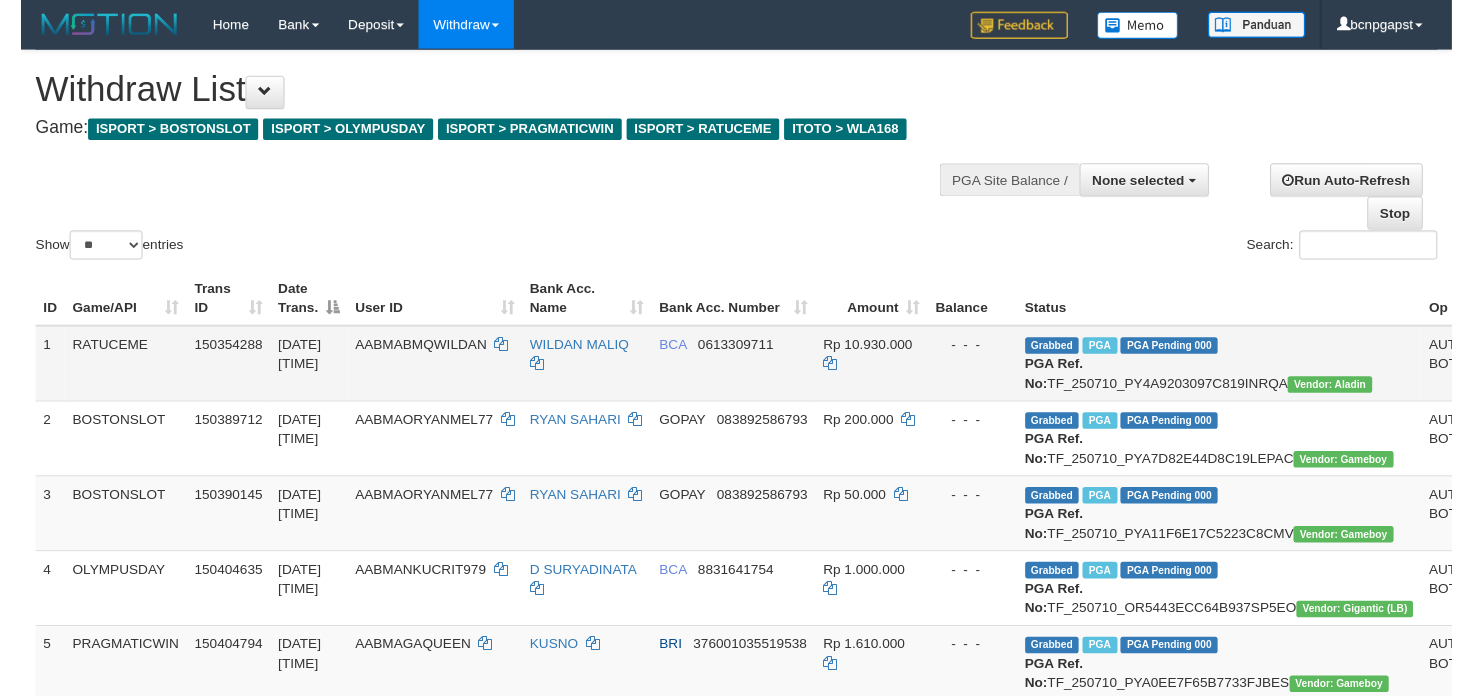 scroll, scrollTop: 290, scrollLeft: 0, axis: vertical 